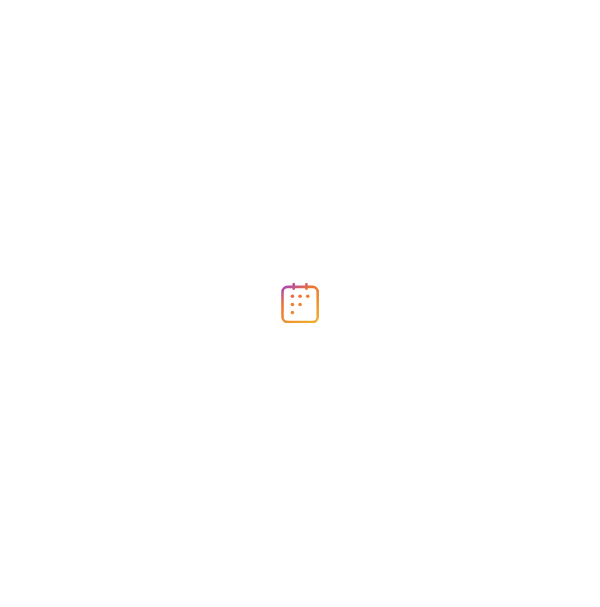 scroll, scrollTop: 0, scrollLeft: 0, axis: both 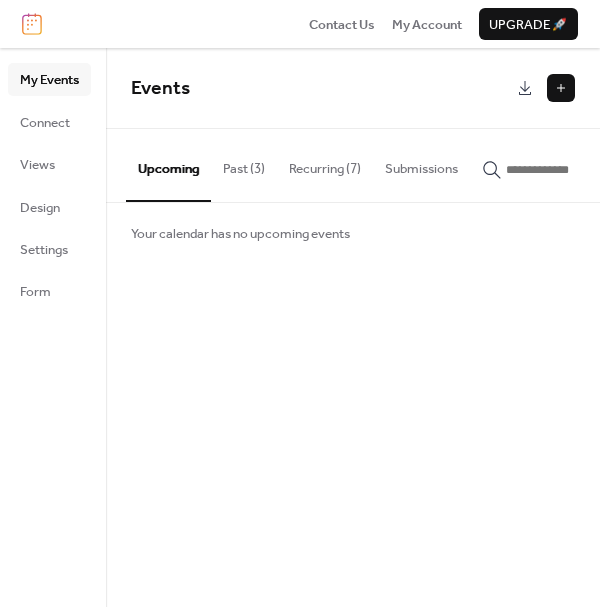 click on "Recurring (7)" at bounding box center (325, 164) 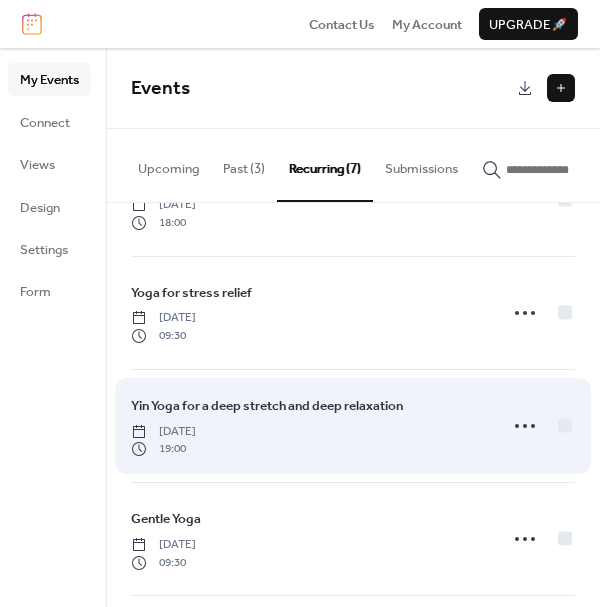 scroll, scrollTop: 191, scrollLeft: 0, axis: vertical 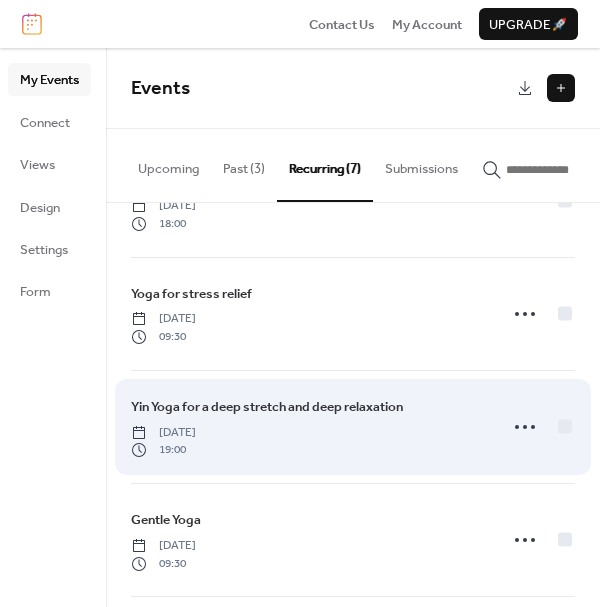 click on "Yin Yoga for a deep stretch and deep relaxation Sunday, November 24, 2024 19:00" at bounding box center [308, 427] 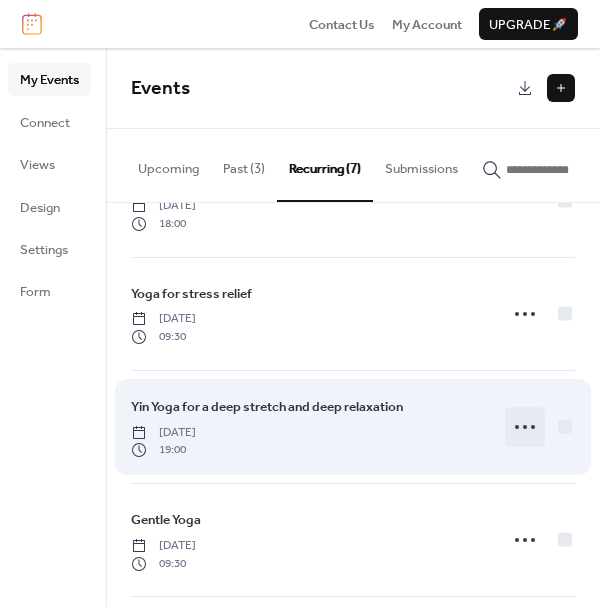 click at bounding box center [525, 427] 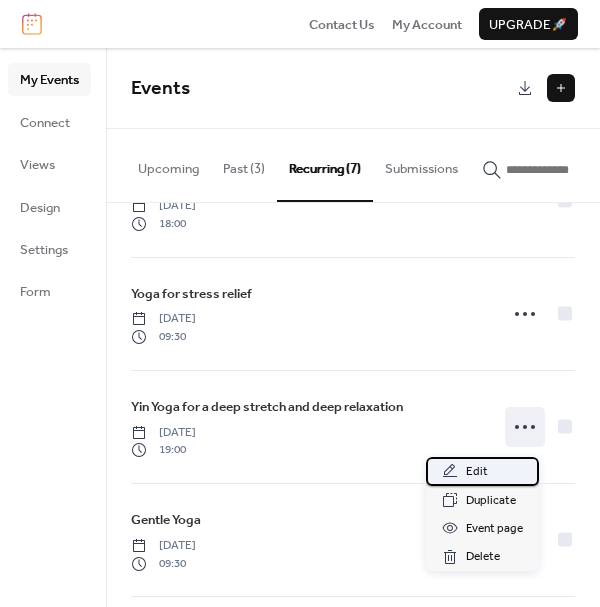 click on "Edit" at bounding box center (482, 471) 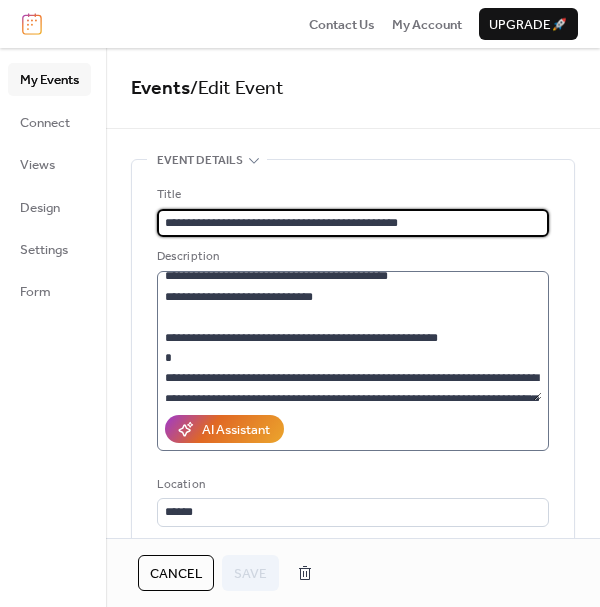 scroll, scrollTop: 15, scrollLeft: 0, axis: vertical 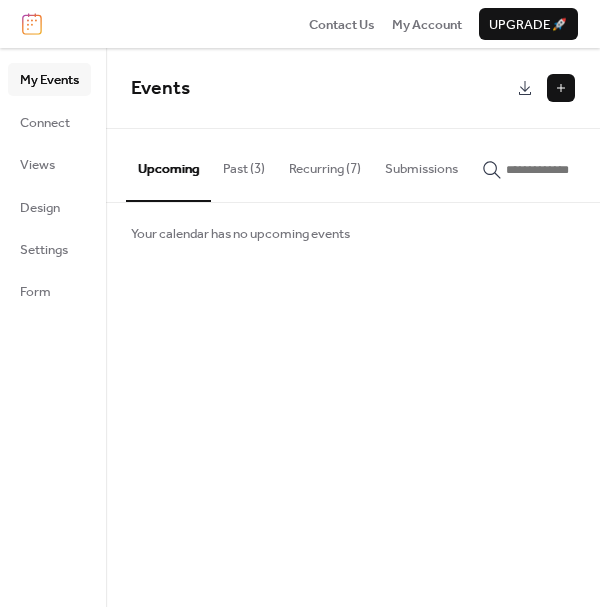 click at bounding box center (561, 88) 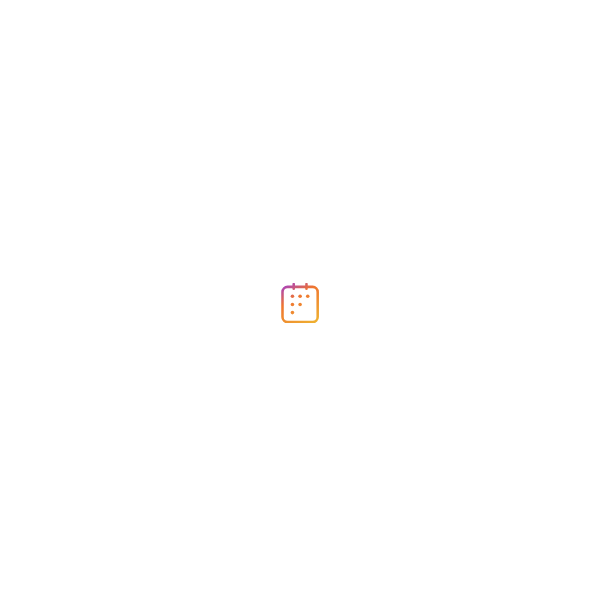 scroll, scrollTop: 0, scrollLeft: 0, axis: both 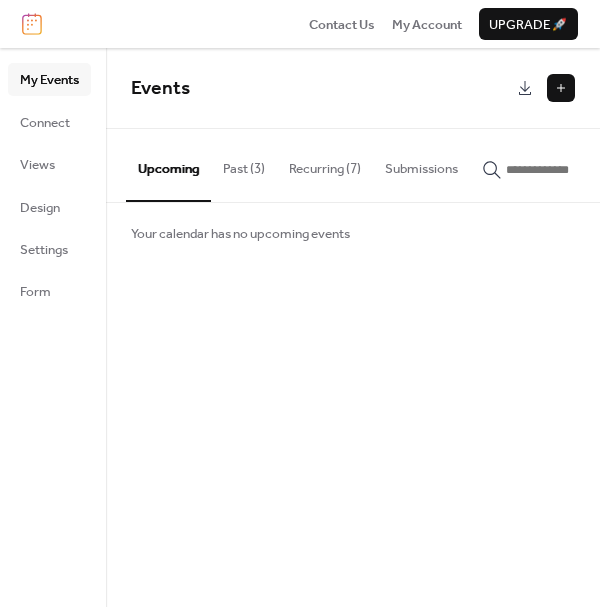 click on "Recurring (7)" at bounding box center [325, 164] 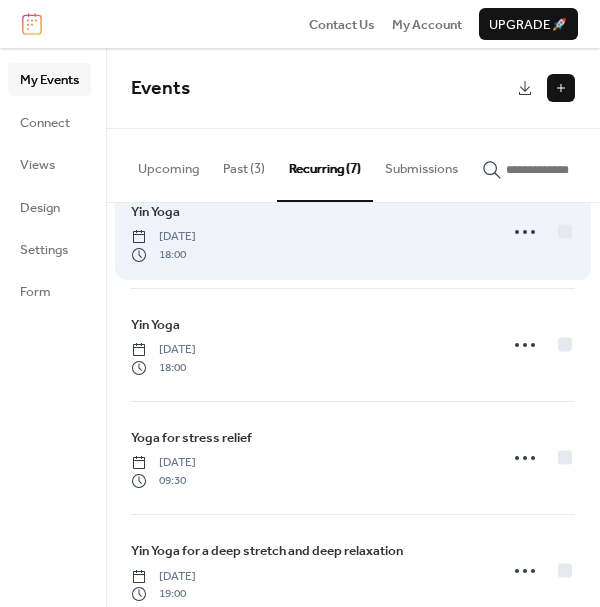 scroll, scrollTop: 41, scrollLeft: 0, axis: vertical 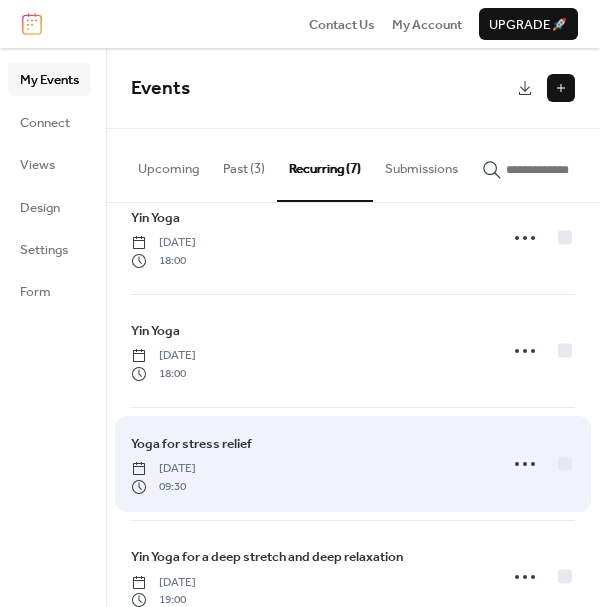click on "Yoga for stress relief" at bounding box center (191, 444) 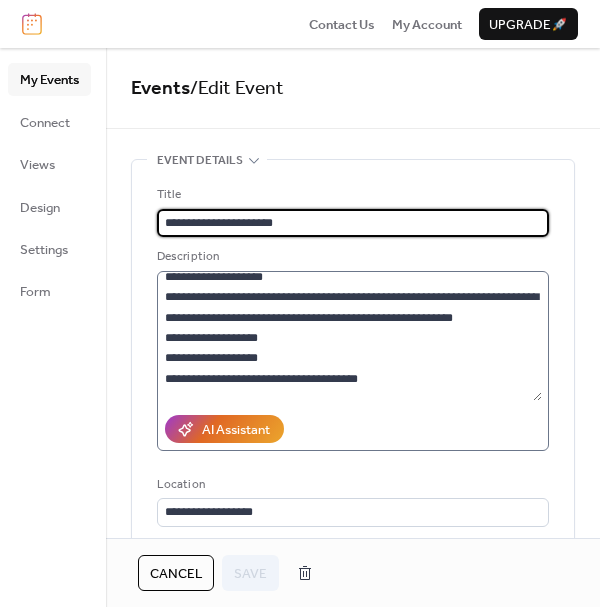 scroll, scrollTop: 183, scrollLeft: 0, axis: vertical 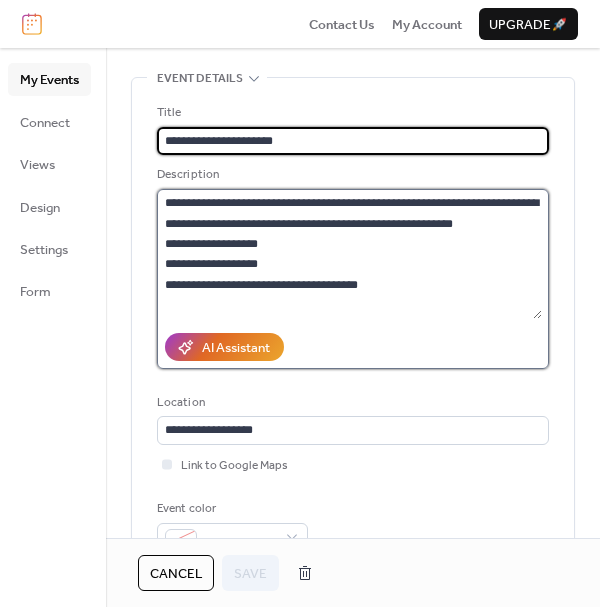 click on "**********" at bounding box center (349, 254) 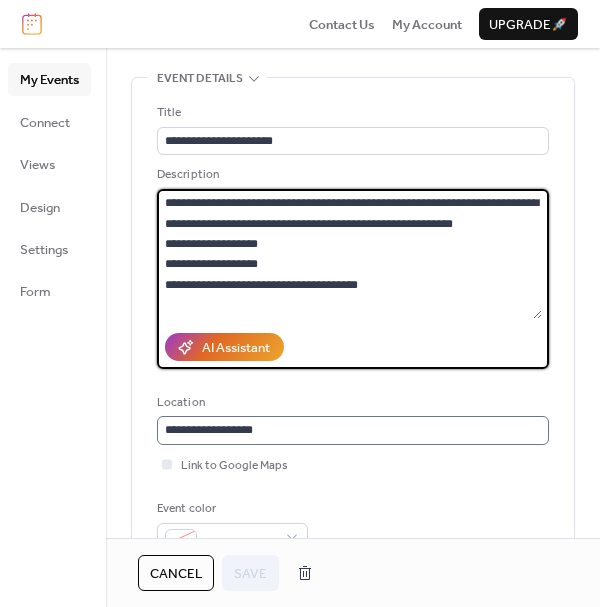 scroll, scrollTop: 0, scrollLeft: 0, axis: both 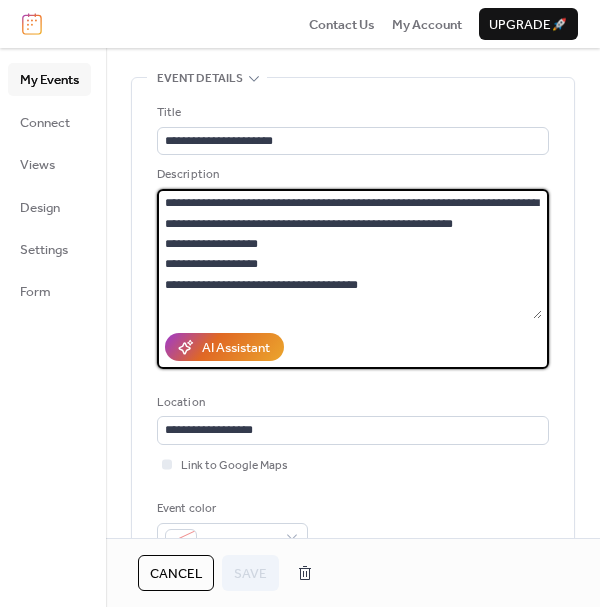 click on "**********" at bounding box center (353, 327) 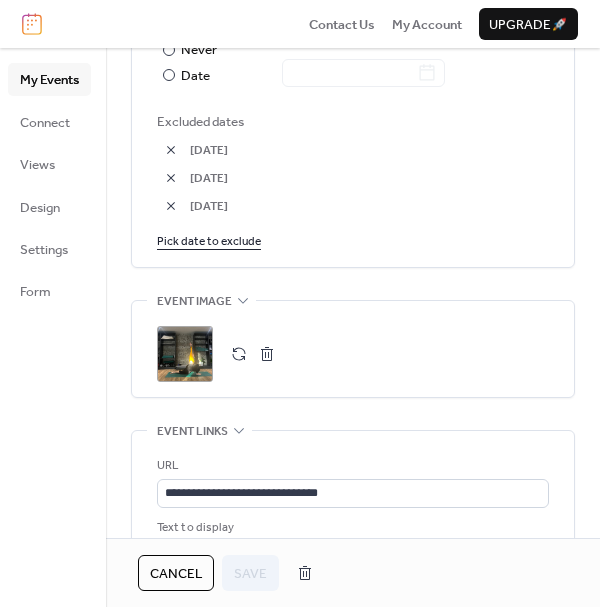 scroll, scrollTop: 1237, scrollLeft: 0, axis: vertical 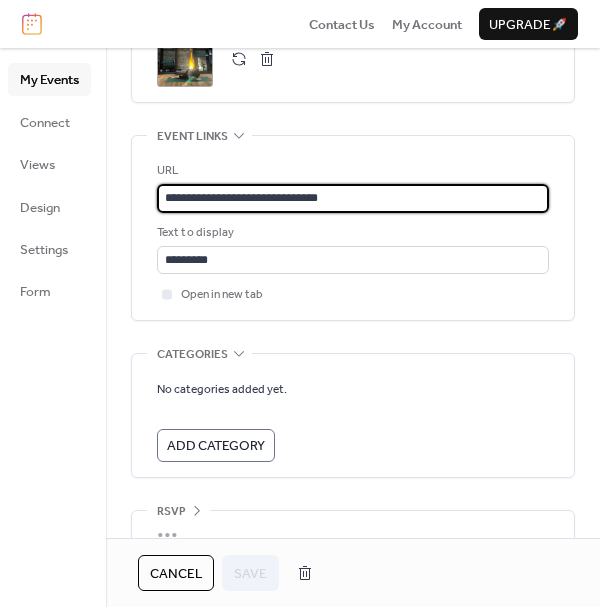 drag, startPoint x: 352, startPoint y: 192, endPoint x: 115, endPoint y: 190, distance: 237.00844 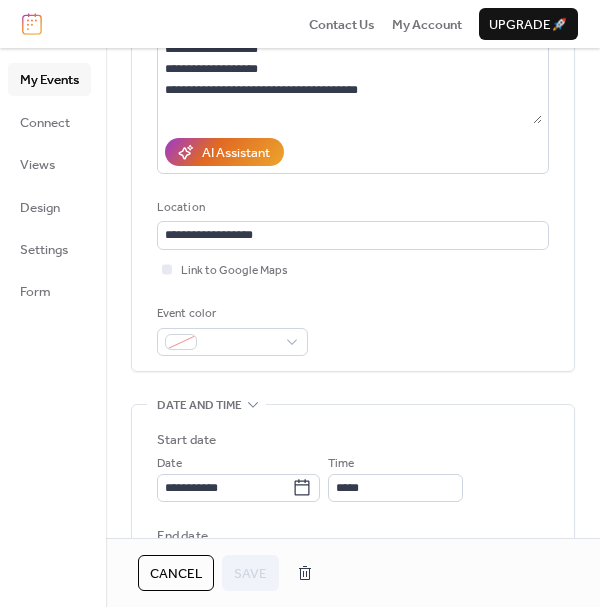 scroll, scrollTop: 252, scrollLeft: 0, axis: vertical 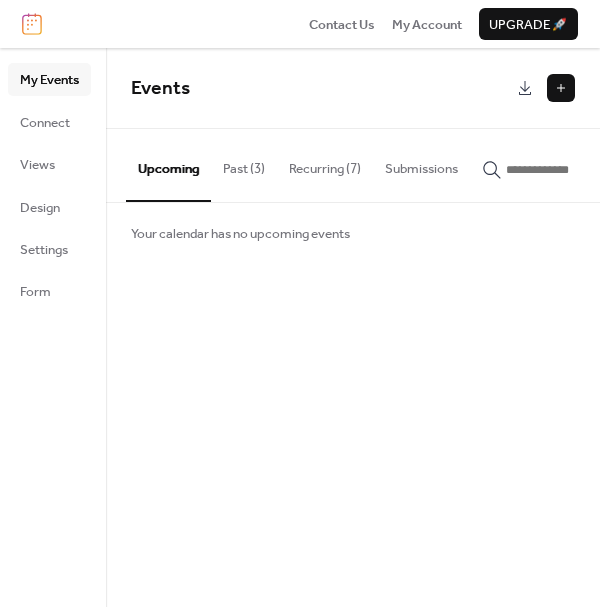 click on "Recurring (7)" at bounding box center [325, 164] 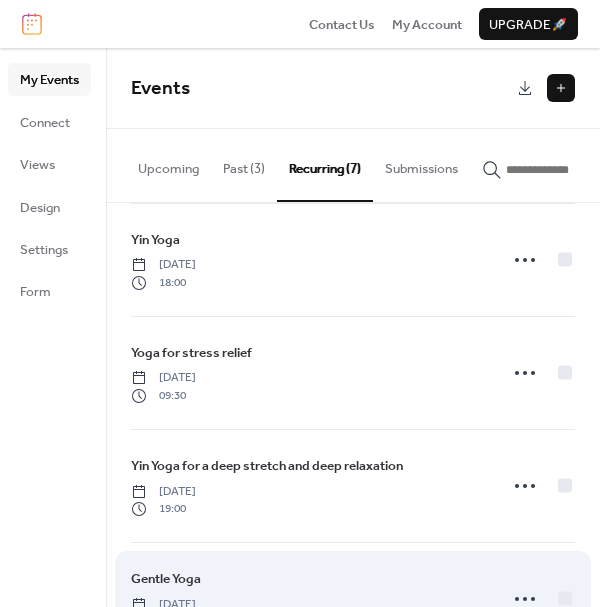 scroll, scrollTop: 131, scrollLeft: 0, axis: vertical 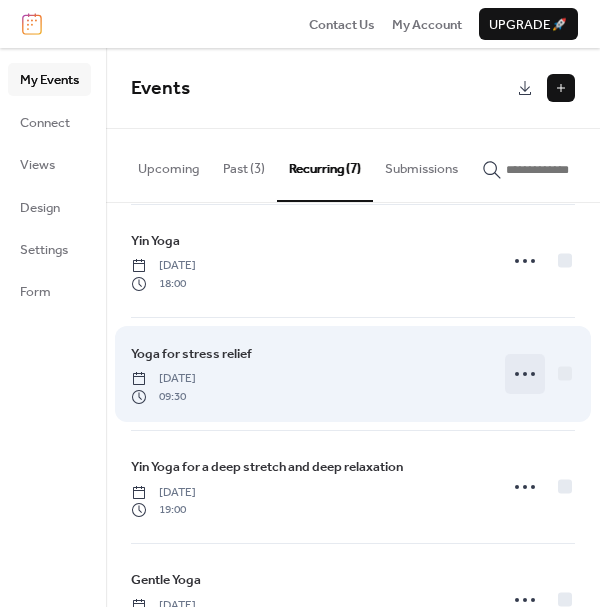 click 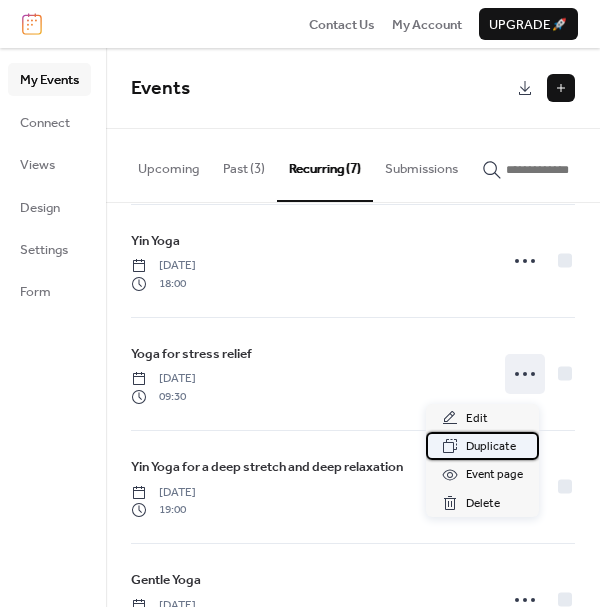 click on "Duplicate" at bounding box center [491, 447] 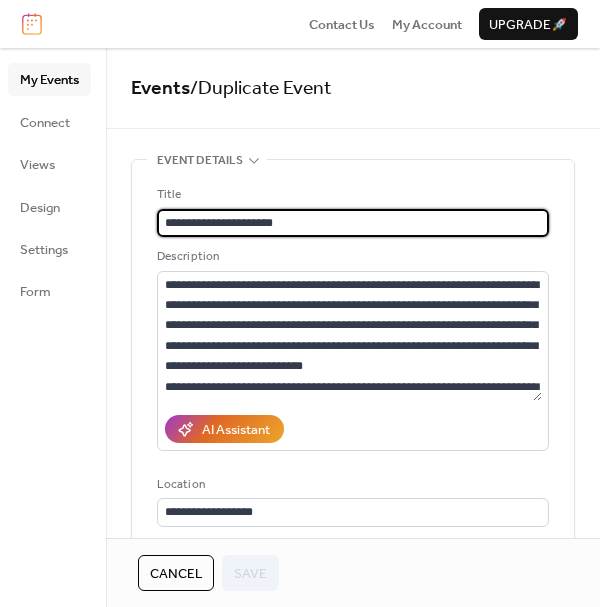 drag, startPoint x: 292, startPoint y: 221, endPoint x: 149, endPoint y: 220, distance: 143.0035 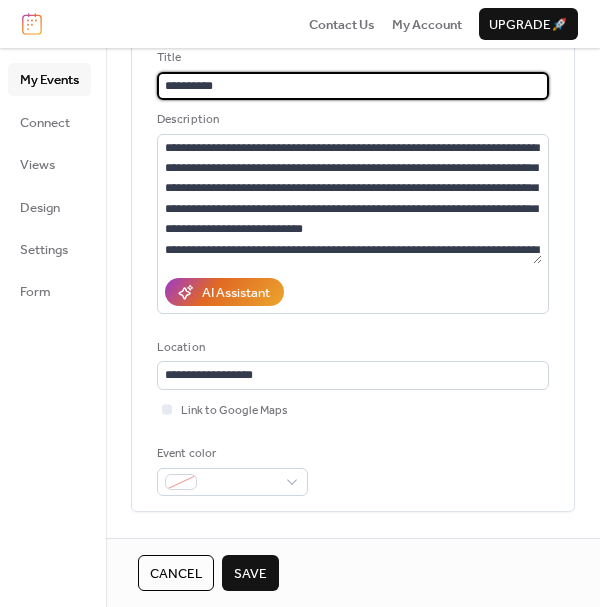 scroll, scrollTop: 102, scrollLeft: 0, axis: vertical 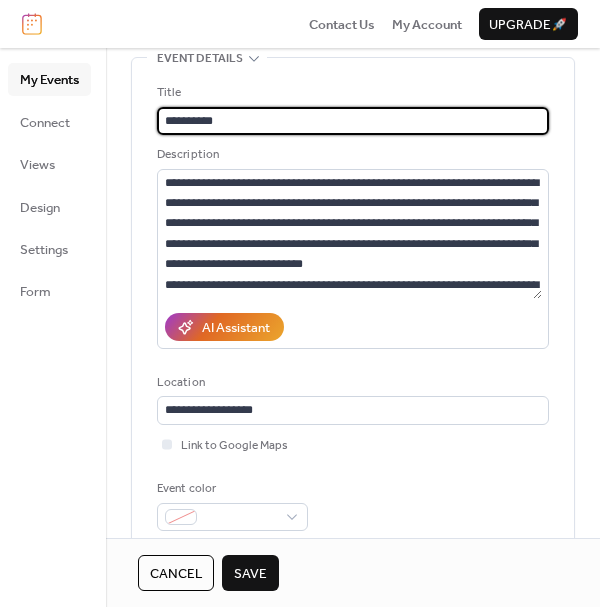 type on "**********" 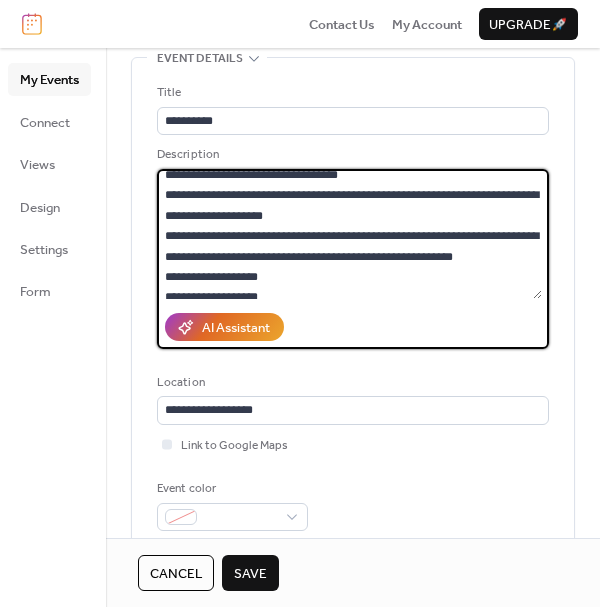scroll, scrollTop: 183, scrollLeft: 0, axis: vertical 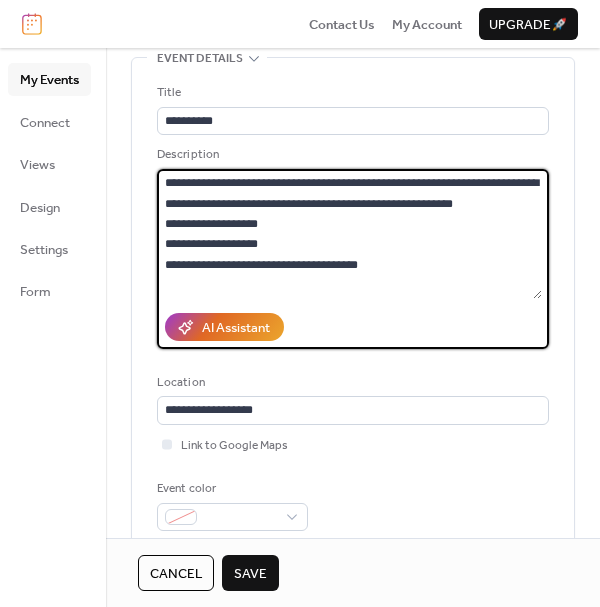 drag, startPoint x: 166, startPoint y: 180, endPoint x: 388, endPoint y: 301, distance: 252.83394 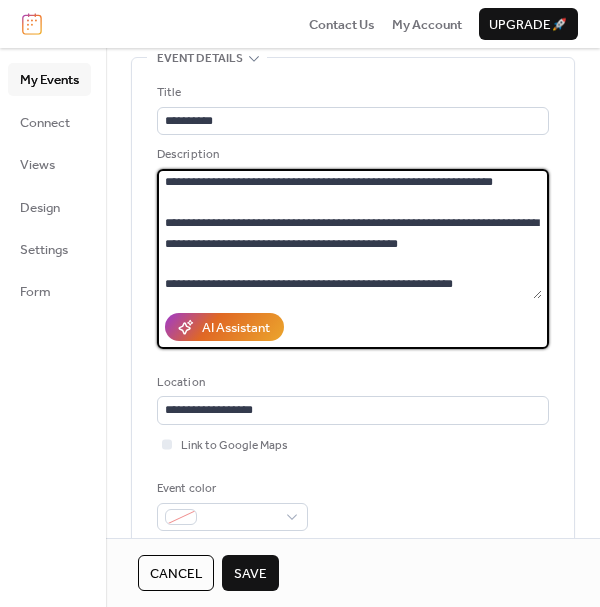 scroll, scrollTop: 61, scrollLeft: 0, axis: vertical 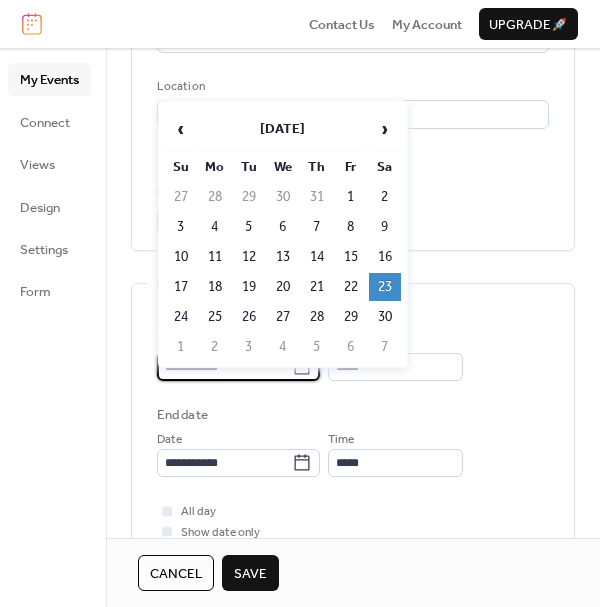 click on "**********" at bounding box center (224, 367) 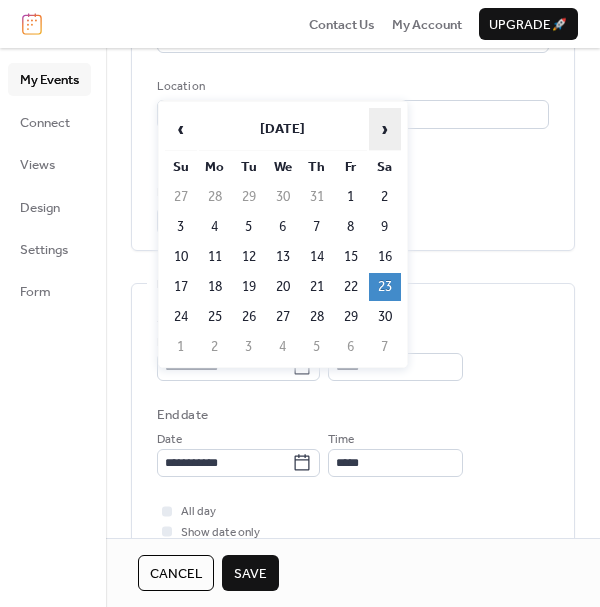 click on "›" at bounding box center (385, 129) 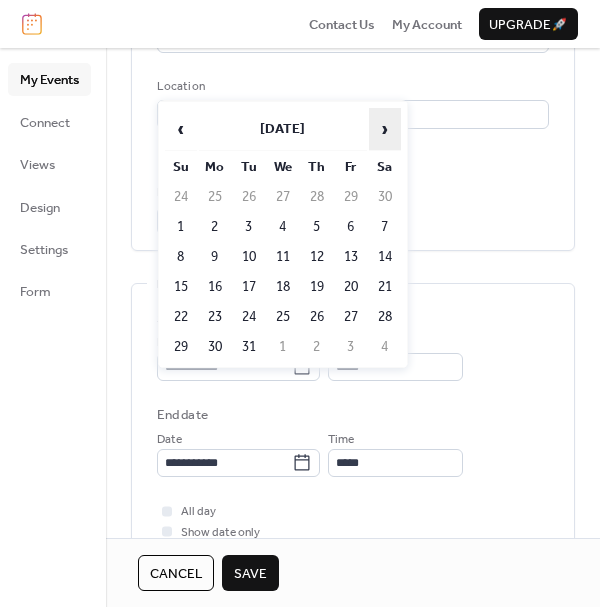 click on "›" at bounding box center (385, 129) 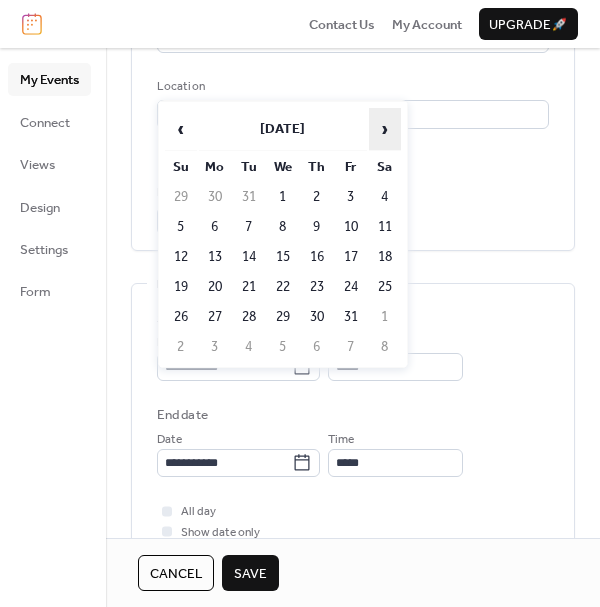 click on "›" at bounding box center [385, 129] 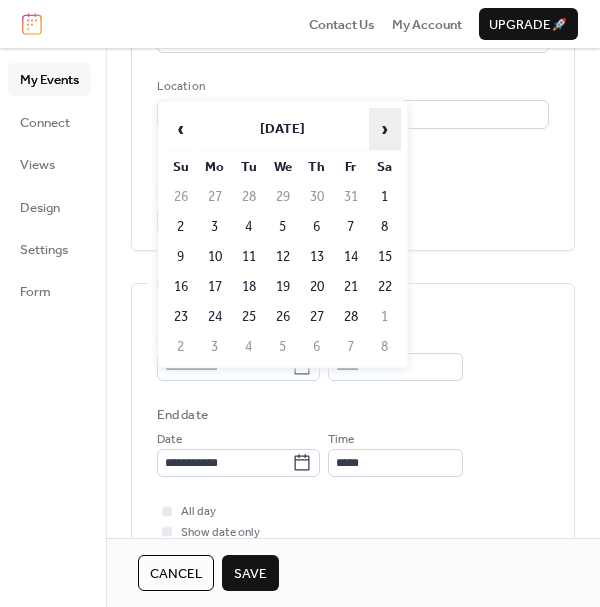 click on "›" at bounding box center [385, 129] 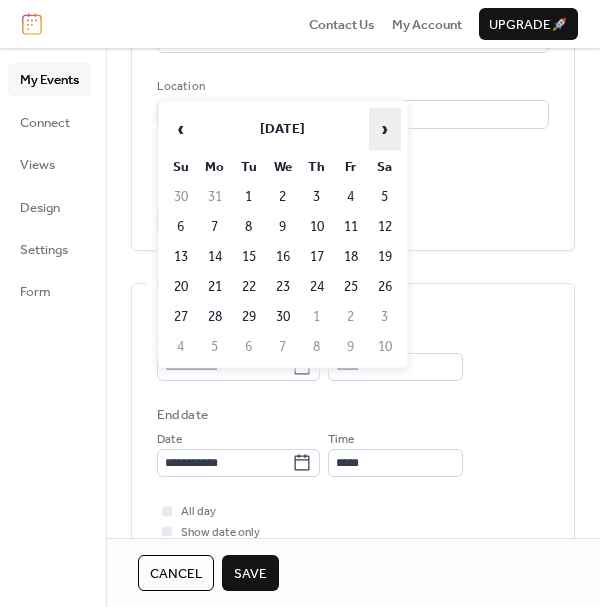 click on "›" at bounding box center [385, 129] 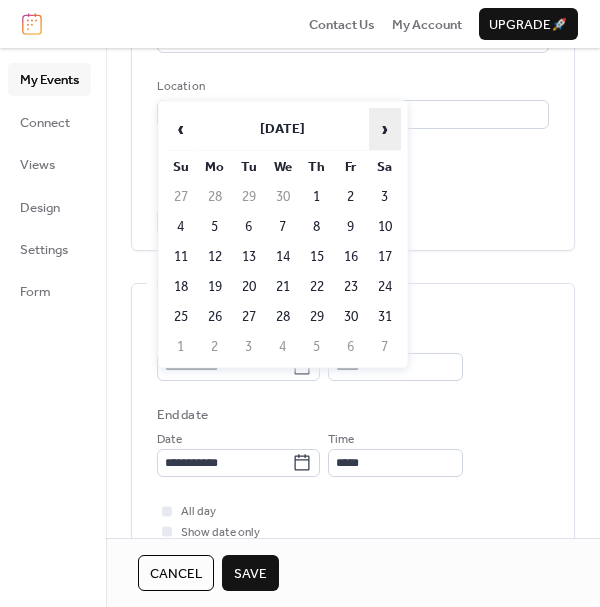 click on "›" at bounding box center (385, 129) 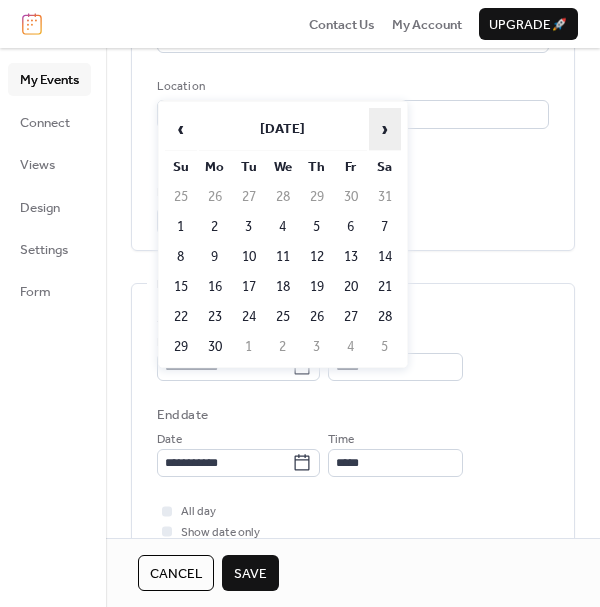 click on "›" at bounding box center (385, 129) 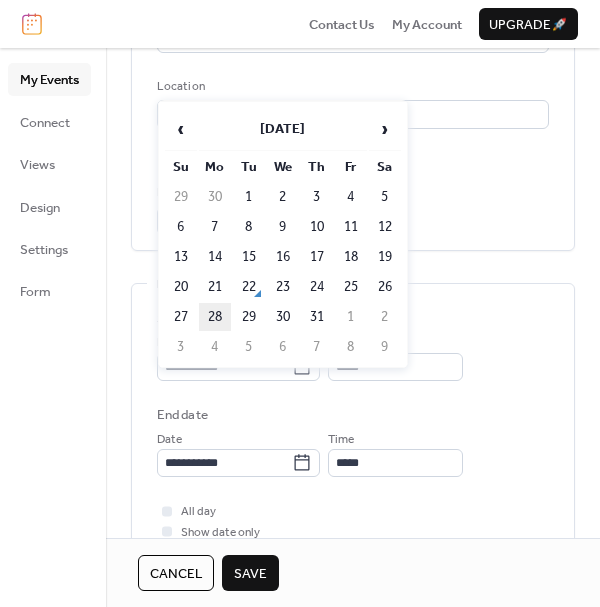 click on "28" at bounding box center (215, 317) 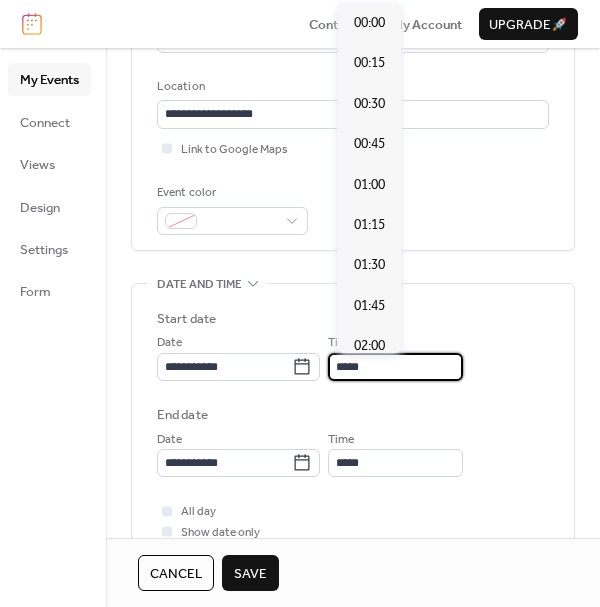 click on "*****" at bounding box center [395, 367] 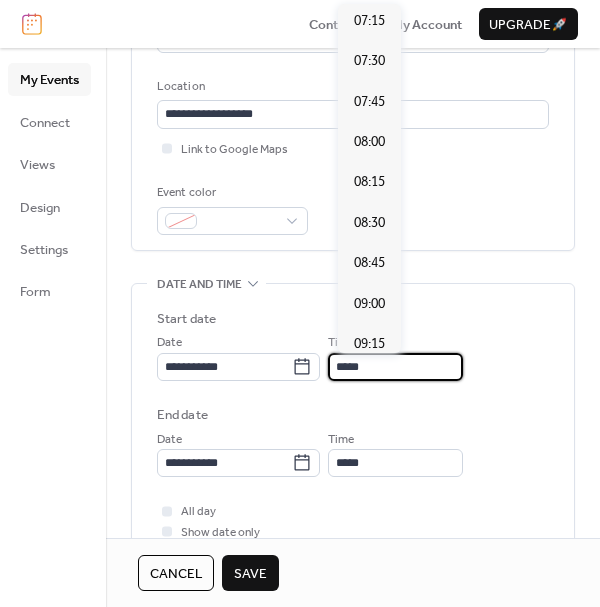 scroll, scrollTop: 1166, scrollLeft: 0, axis: vertical 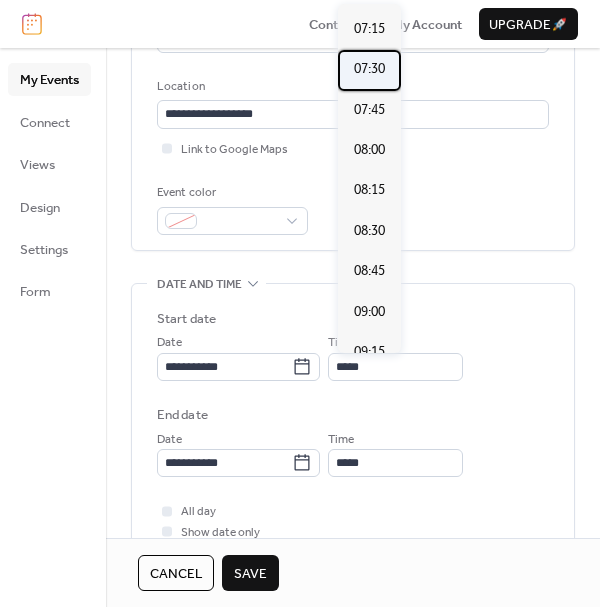 click on "07:30" at bounding box center [369, 69] 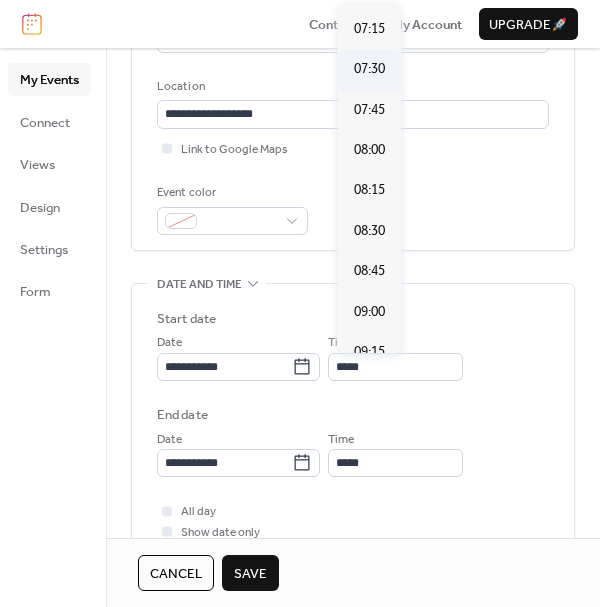 type on "*****" 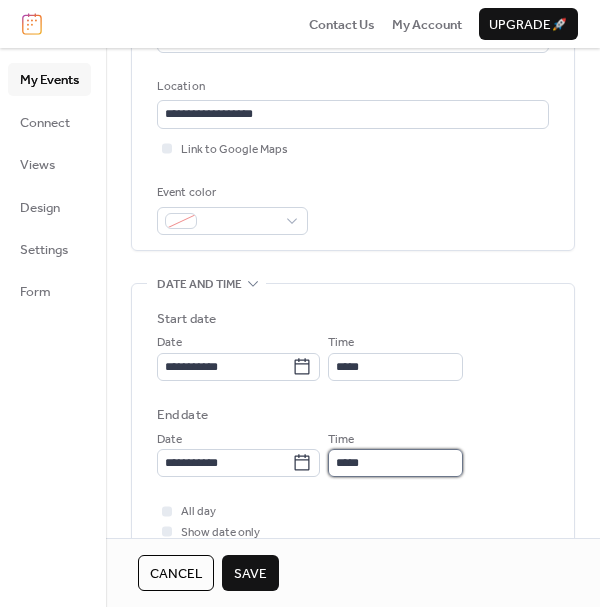 click on "*****" at bounding box center (395, 463) 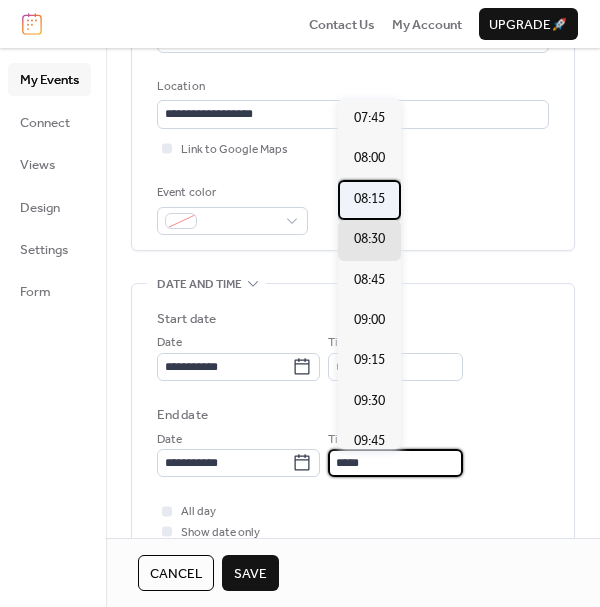 click on "08:15" at bounding box center (369, 199) 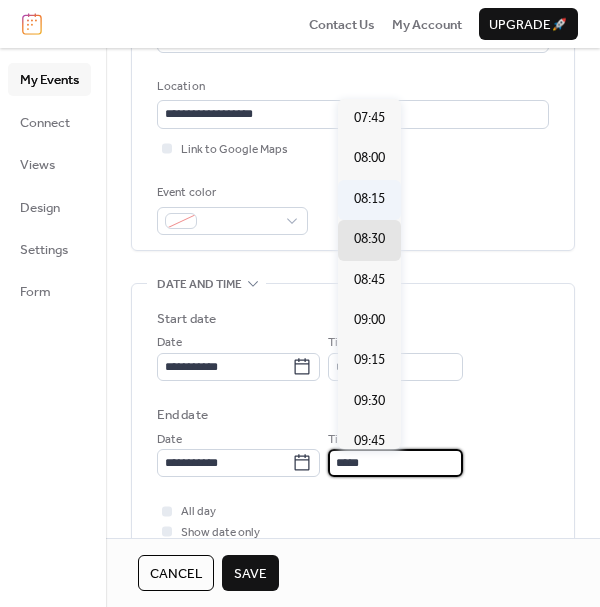 type on "*****" 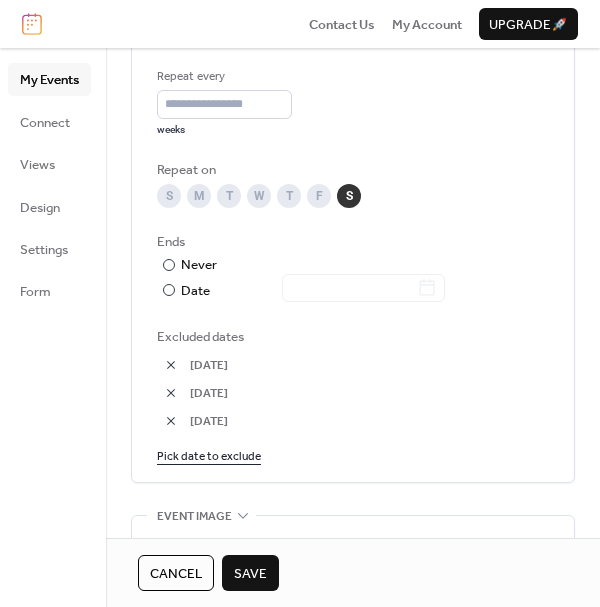 scroll, scrollTop: 1022, scrollLeft: 0, axis: vertical 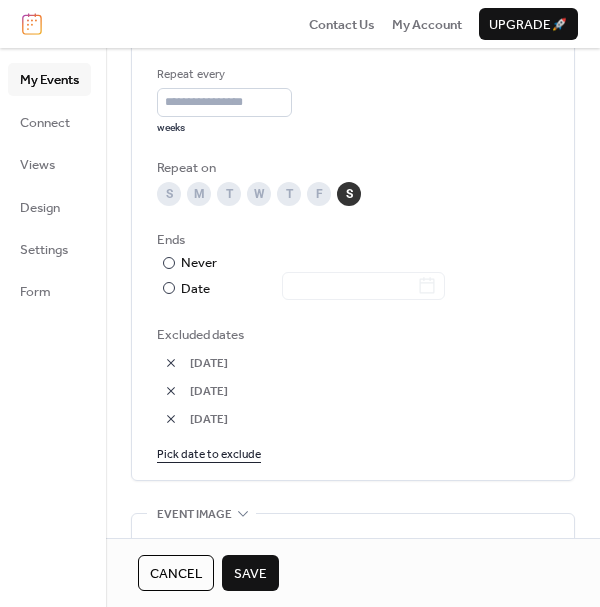 click at bounding box center [171, 419] 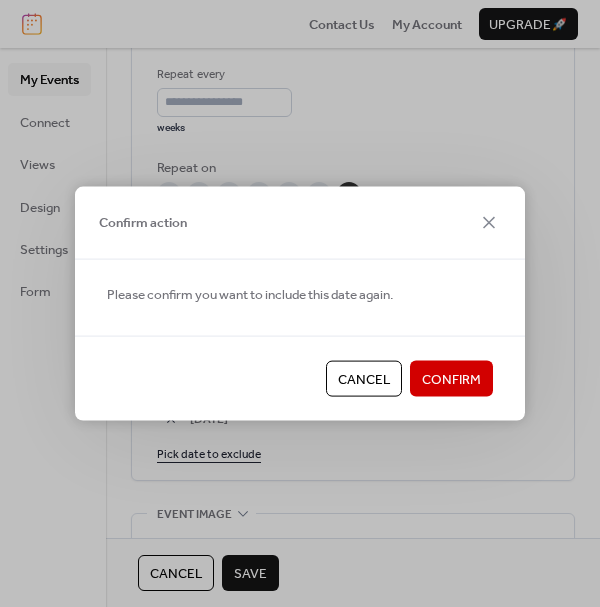 click on "Confirm" at bounding box center (451, 380) 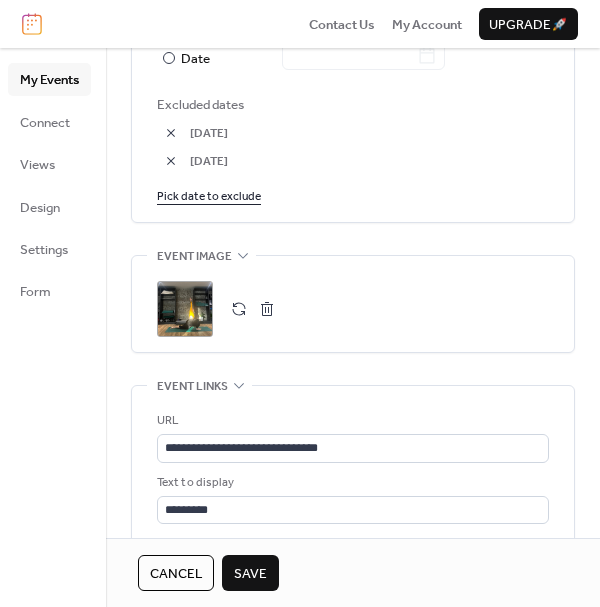 scroll, scrollTop: 1293, scrollLeft: 0, axis: vertical 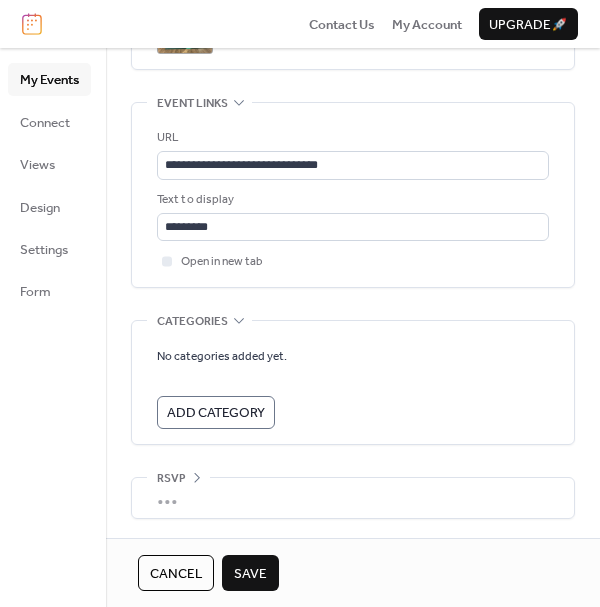 click on "Save" at bounding box center (250, 574) 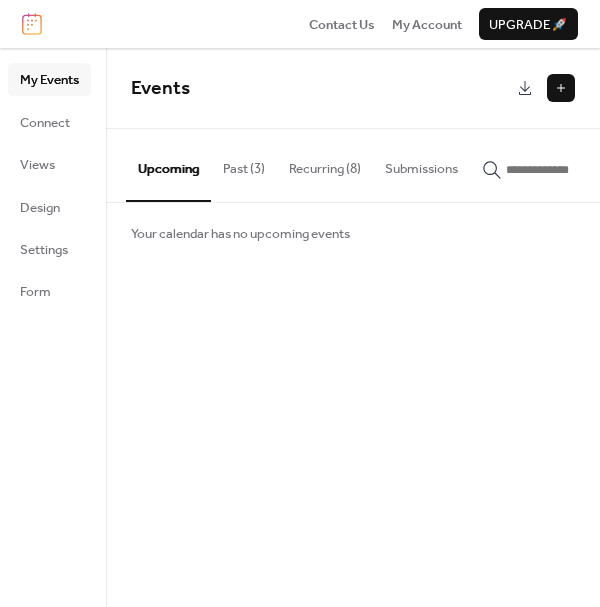 click on "Recurring (8)" at bounding box center [325, 164] 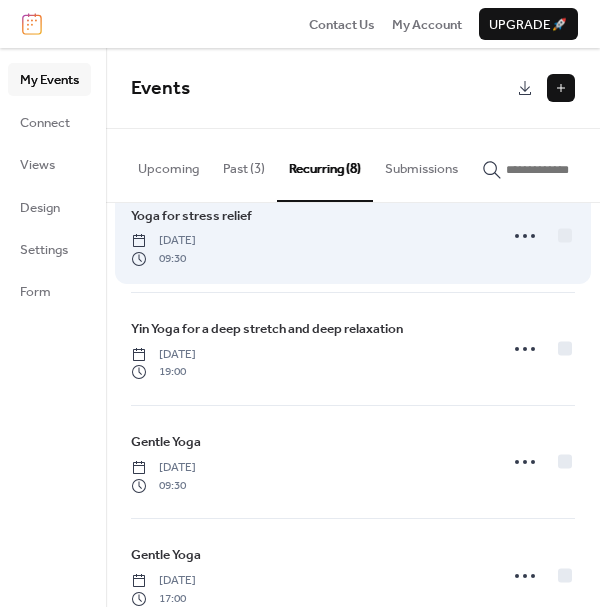 scroll, scrollTop: 287, scrollLeft: 0, axis: vertical 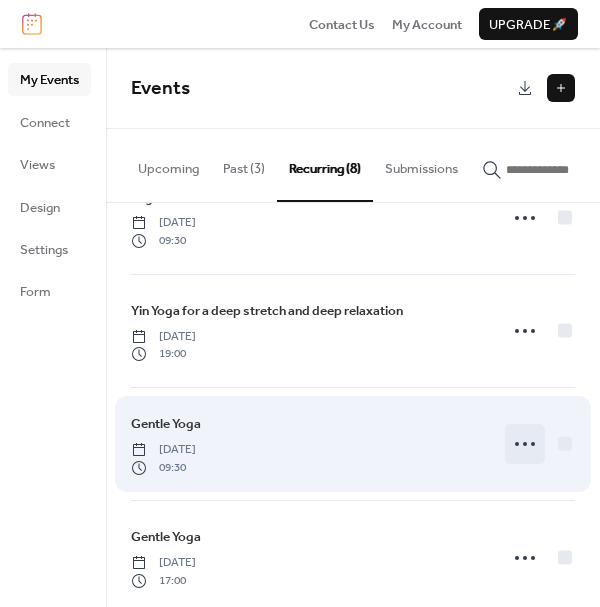 click 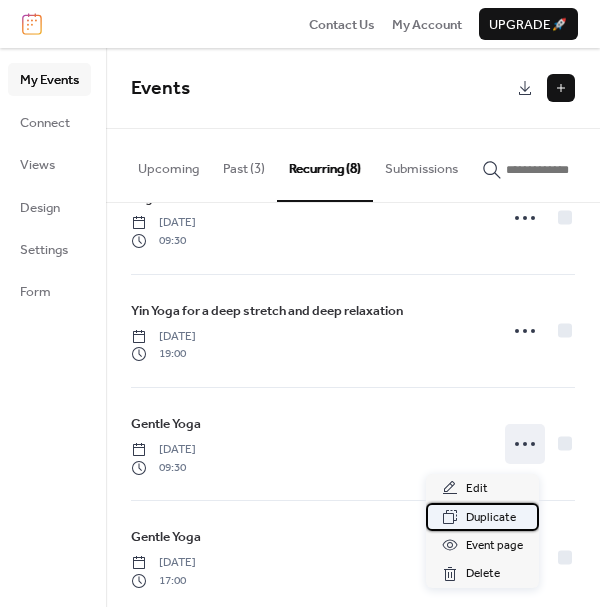 click on "Duplicate" at bounding box center [491, 518] 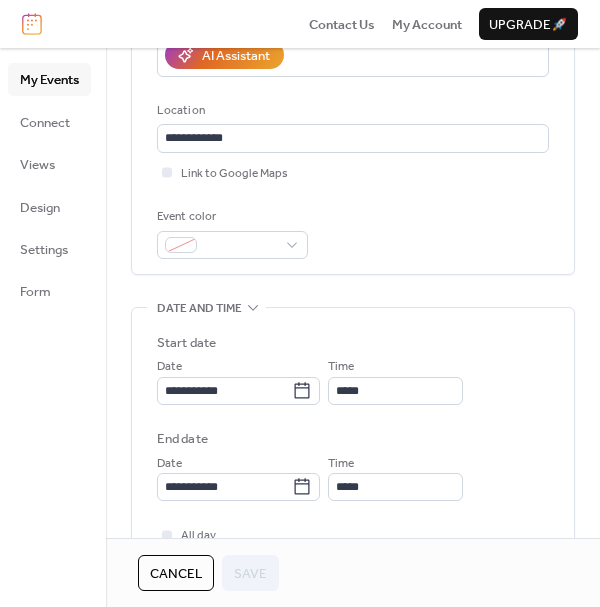 scroll, scrollTop: 377, scrollLeft: 0, axis: vertical 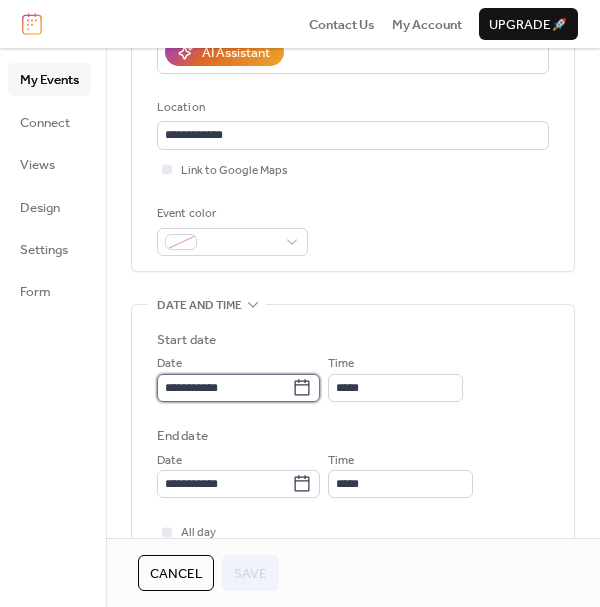 click on "**********" at bounding box center (224, 388) 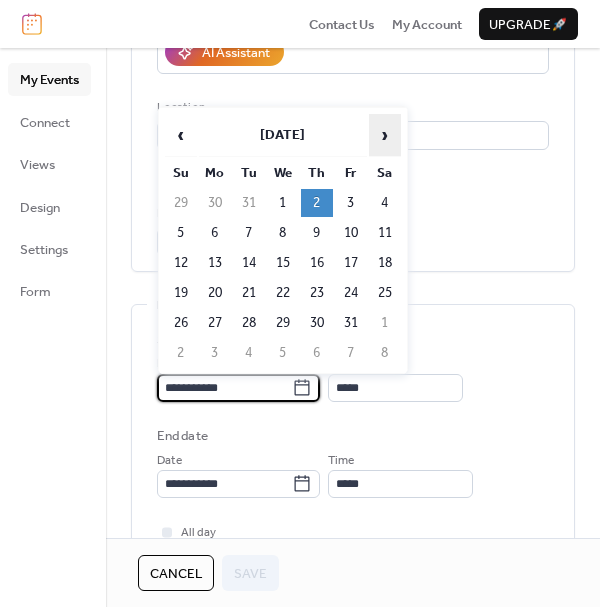 click on "›" at bounding box center [385, 135] 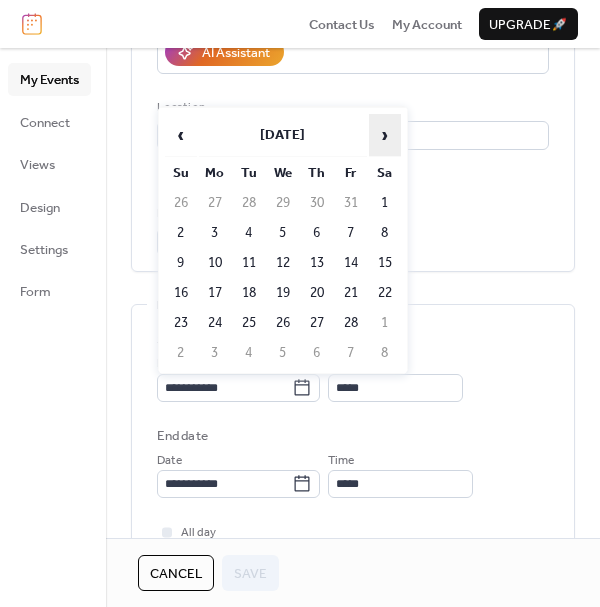 click on "›" at bounding box center (385, 135) 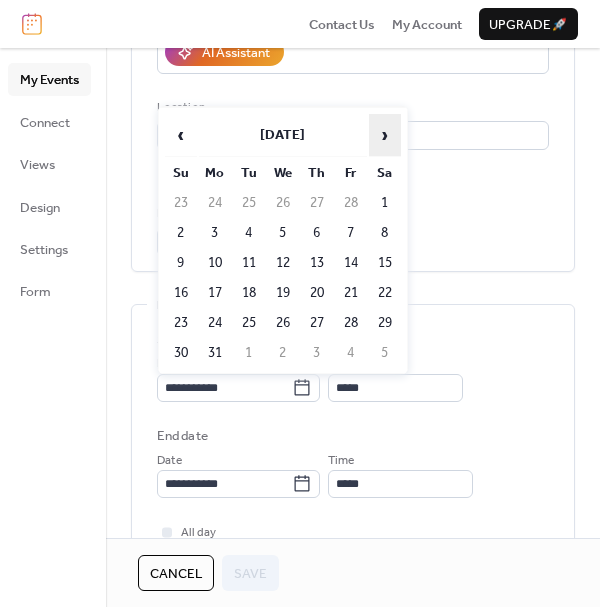 click on "›" at bounding box center (385, 135) 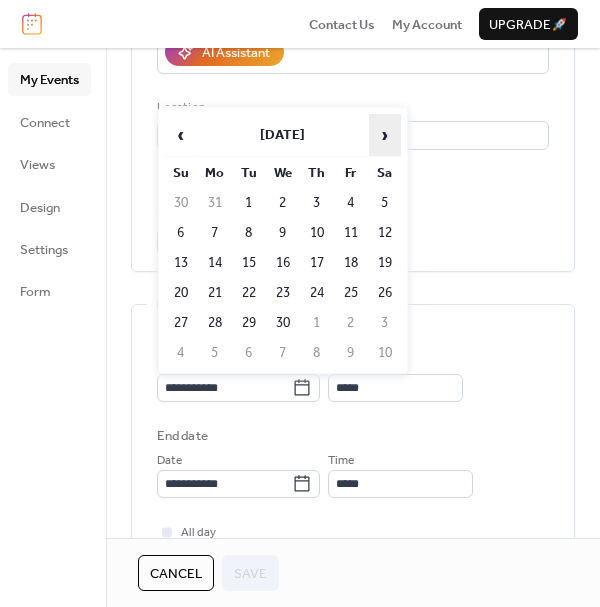 click on "›" at bounding box center [385, 135] 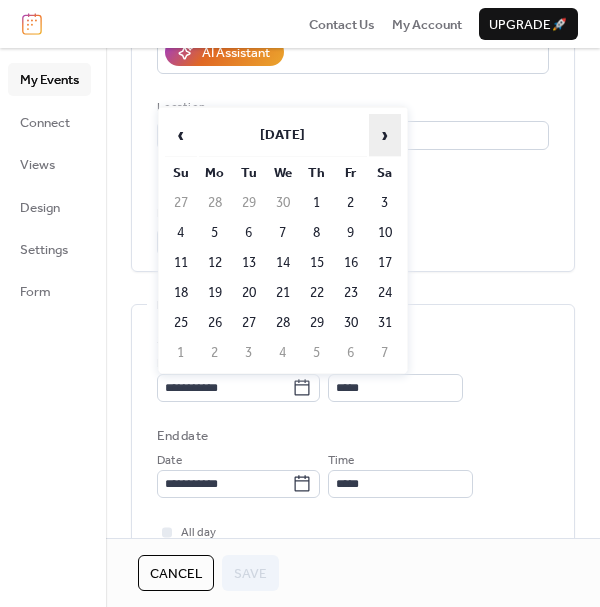 click on "›" at bounding box center [385, 135] 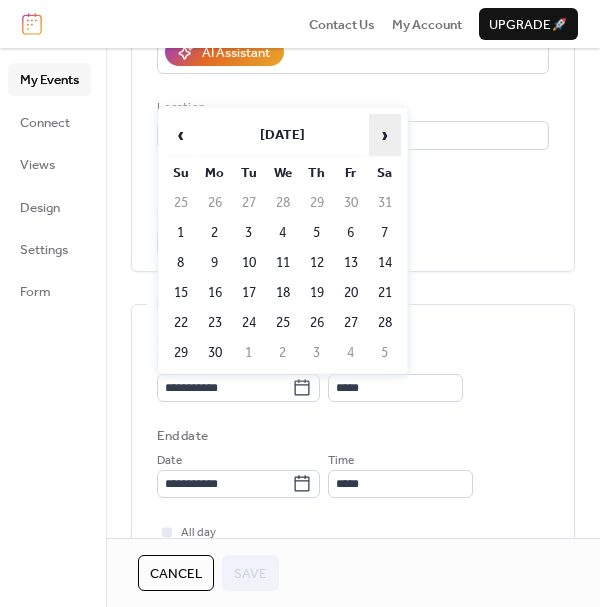 click on "›" at bounding box center (385, 135) 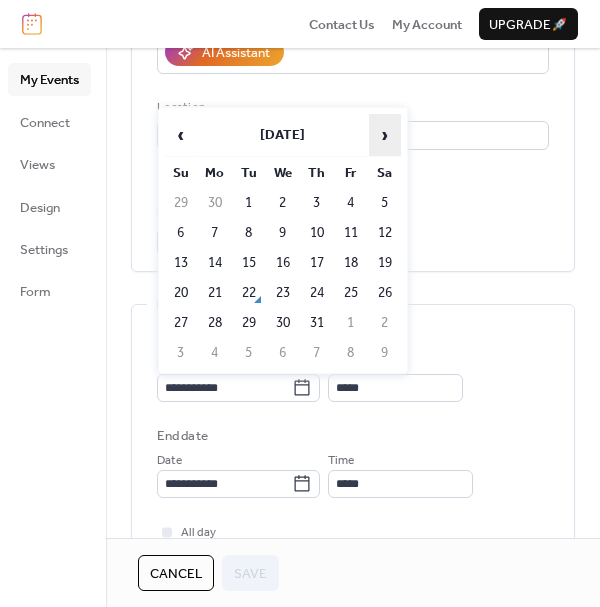 click on "›" at bounding box center [385, 135] 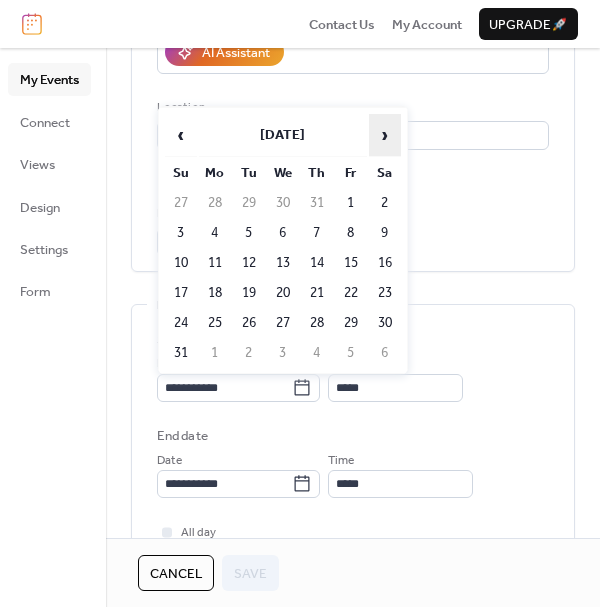 click on "›" at bounding box center [385, 135] 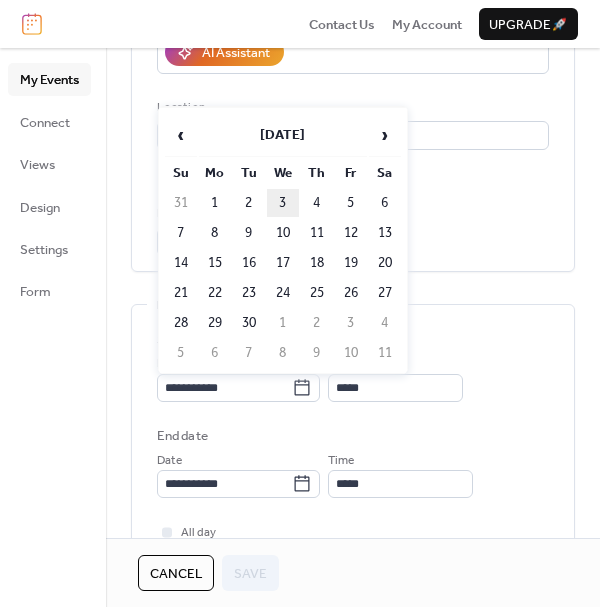 click on "3" at bounding box center (283, 203) 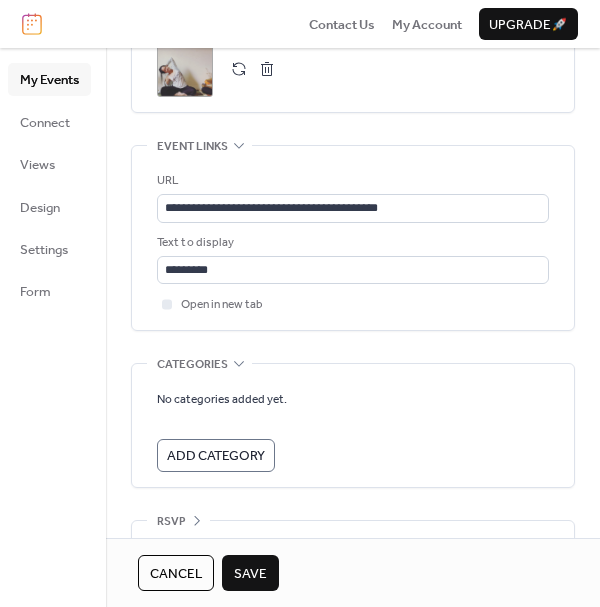 scroll, scrollTop: 1474, scrollLeft: 0, axis: vertical 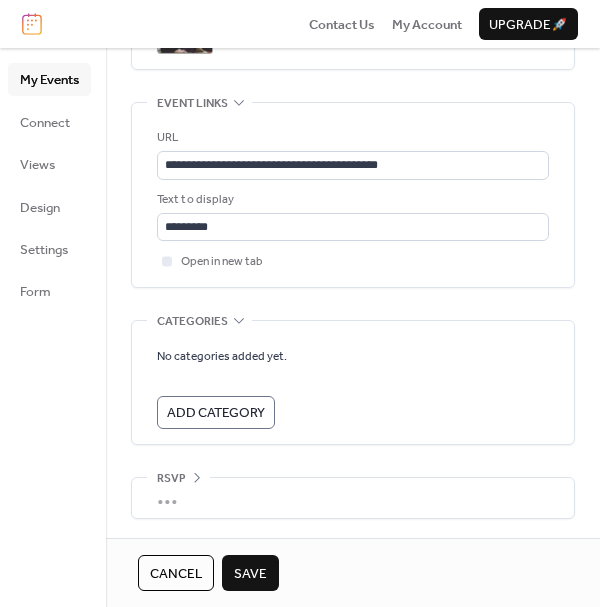 click on "Save" at bounding box center (250, 574) 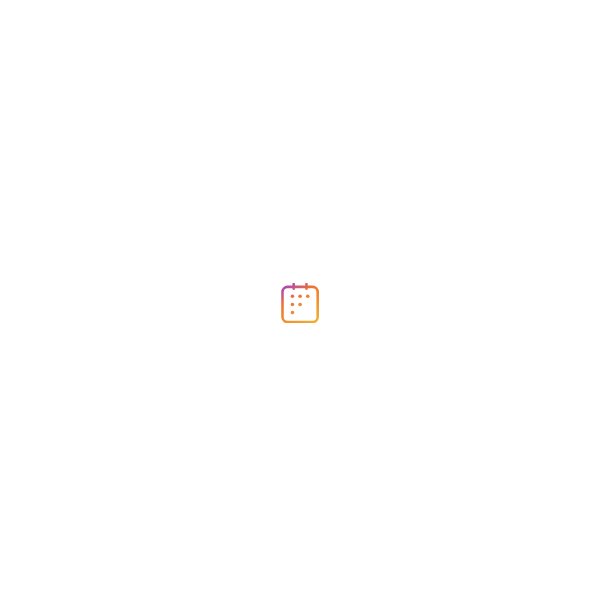 scroll, scrollTop: 0, scrollLeft: 0, axis: both 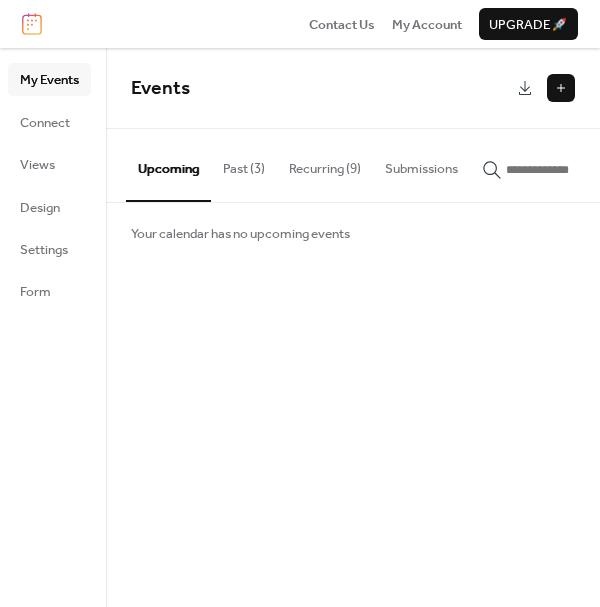 click on "Recurring (9)" at bounding box center (325, 164) 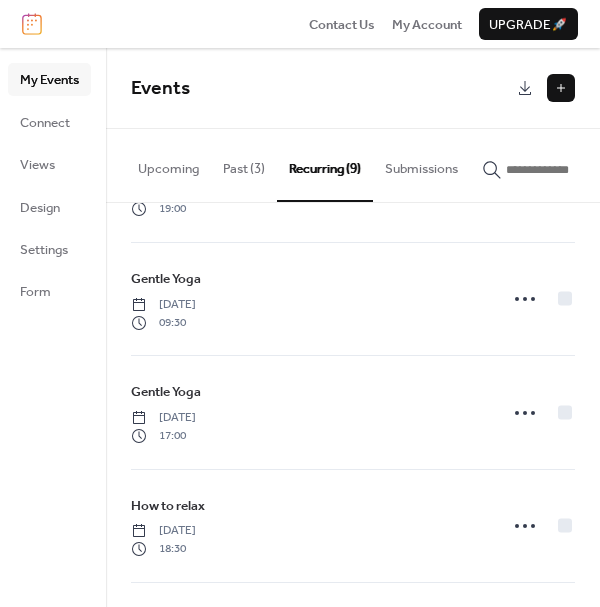 scroll, scrollTop: 658, scrollLeft: 0, axis: vertical 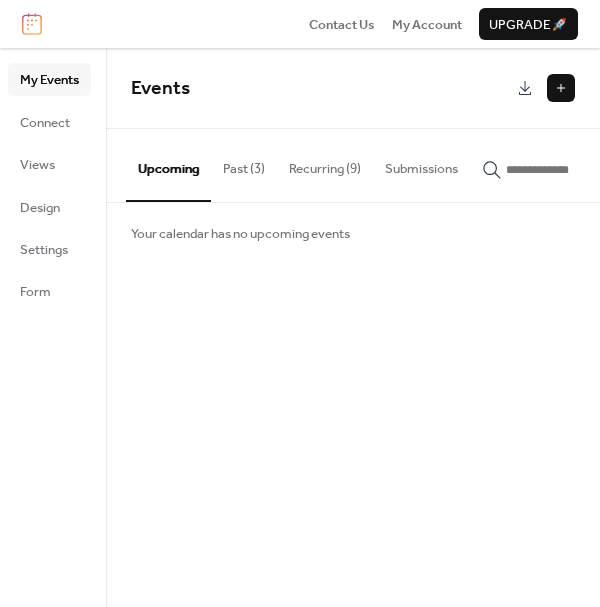 click on "Recurring (9)" at bounding box center [325, 164] 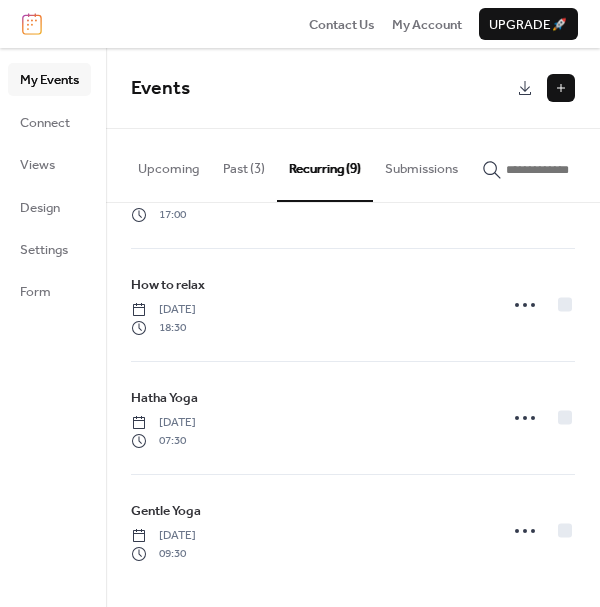 scroll, scrollTop: 658, scrollLeft: 0, axis: vertical 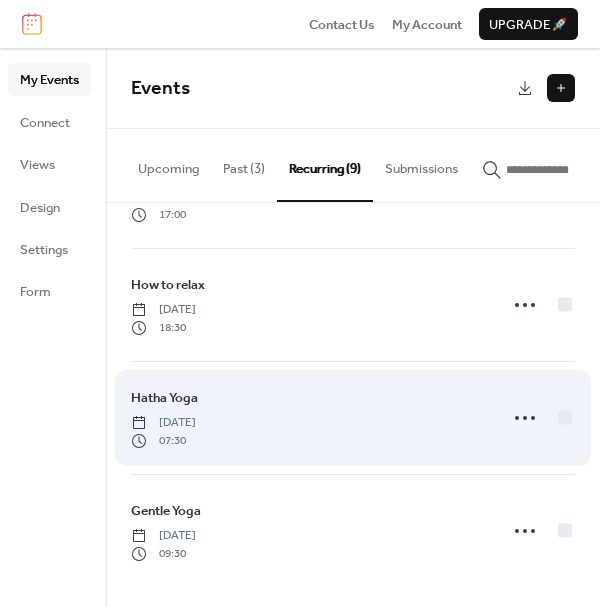 click on "Hatha Yoga" at bounding box center [164, 398] 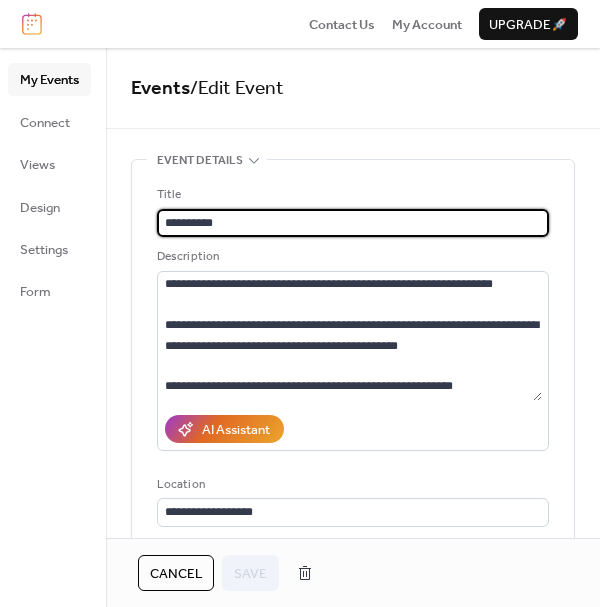 scroll, scrollTop: 60, scrollLeft: 0, axis: vertical 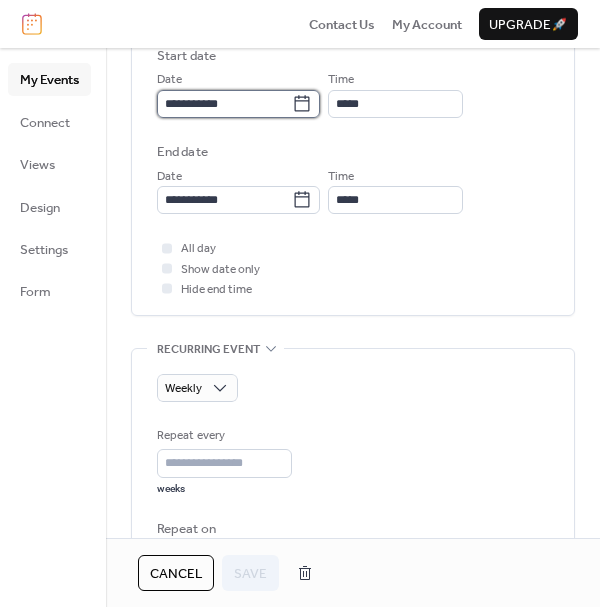 click on "**********" at bounding box center (224, 104) 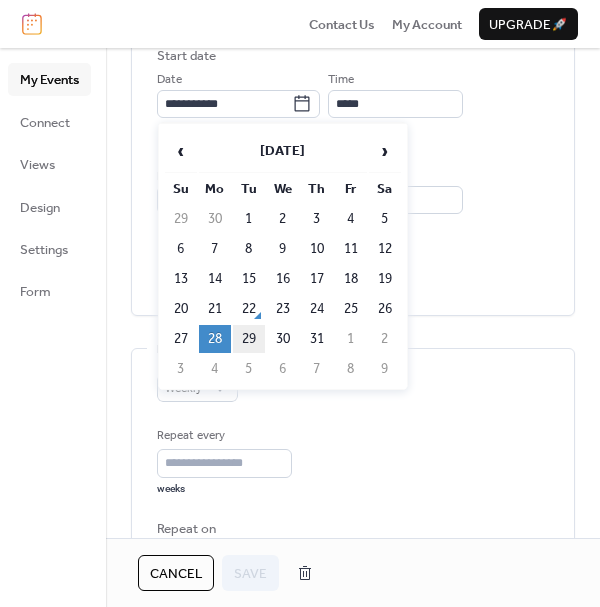 click on "29" at bounding box center [249, 339] 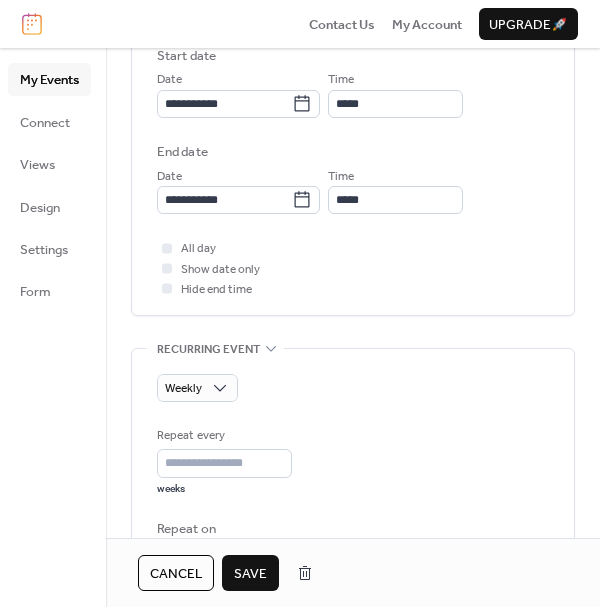 click on "Save" at bounding box center (250, 574) 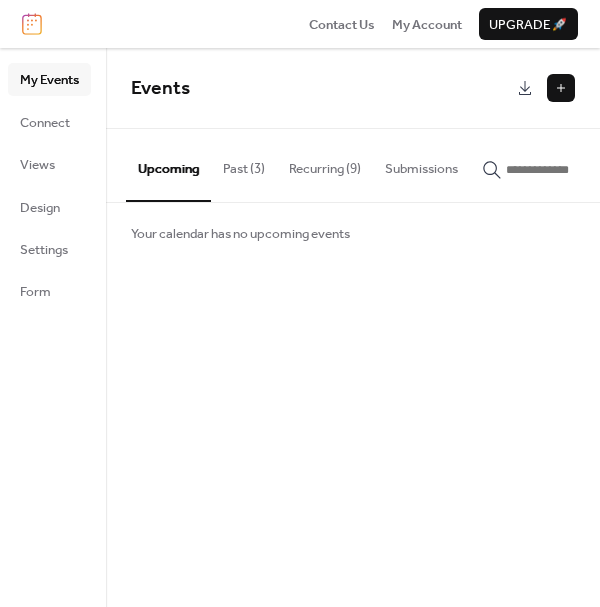 click on "Recurring (9)" at bounding box center (325, 164) 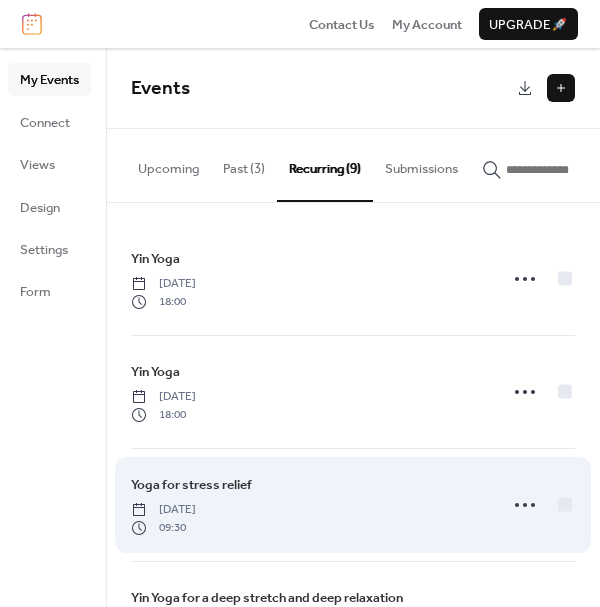 click on "Yoga for stress relief Saturday, November 23, 2024 09:30" at bounding box center [308, 505] 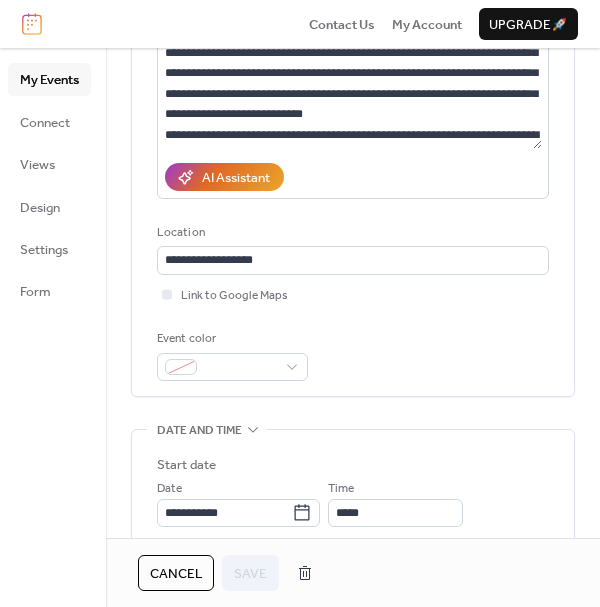 scroll, scrollTop: 0, scrollLeft: 0, axis: both 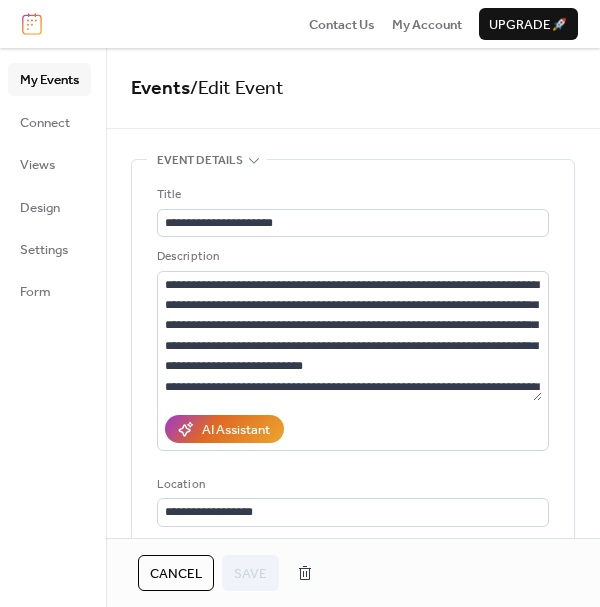click on "Cancel" at bounding box center (176, 574) 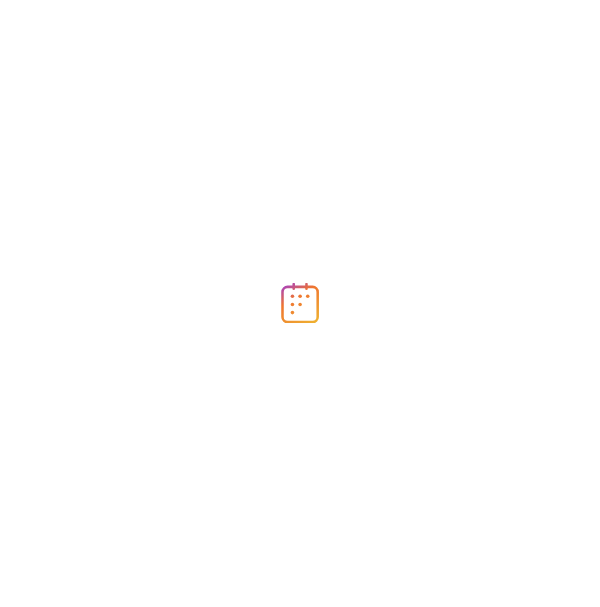 scroll, scrollTop: 0, scrollLeft: 0, axis: both 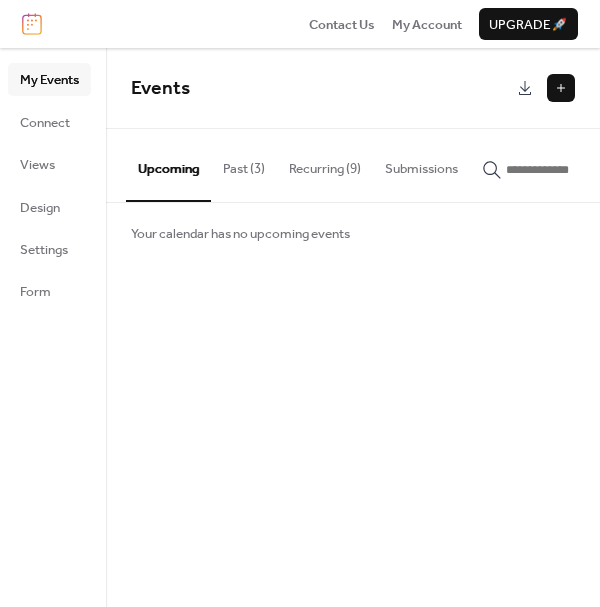 click on "Recurring (9)" at bounding box center [325, 164] 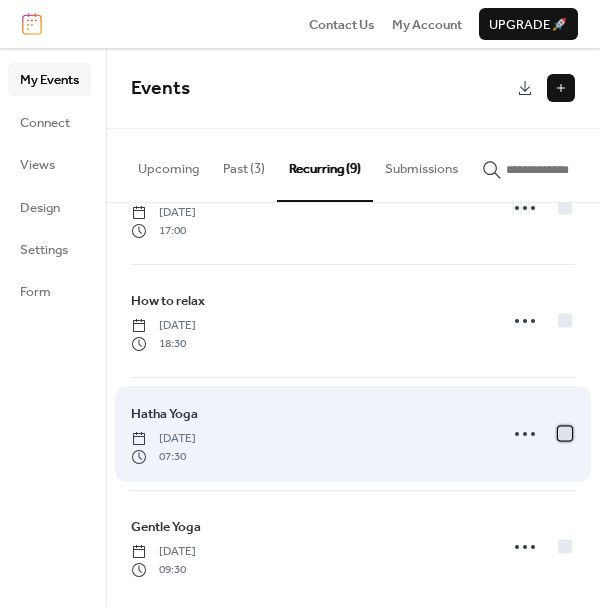 click at bounding box center [565, 433] 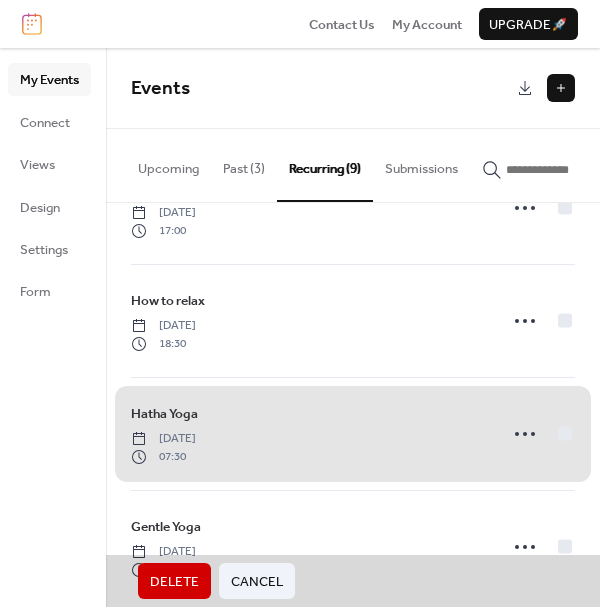 click on "Delete" at bounding box center (174, 582) 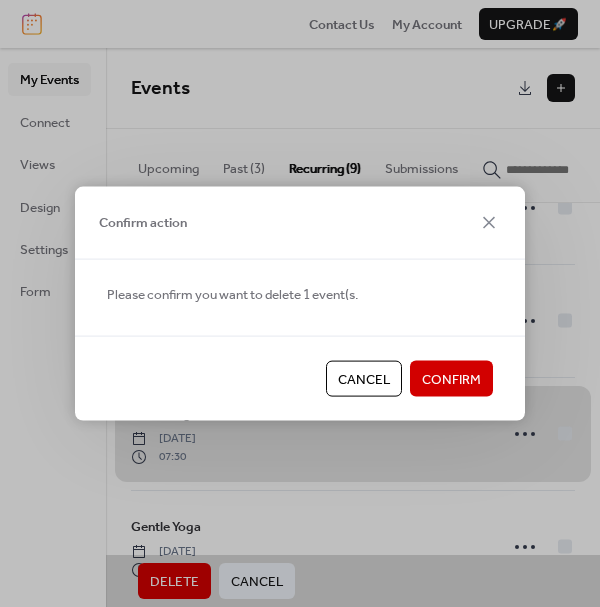 click on "Confirm" at bounding box center [451, 380] 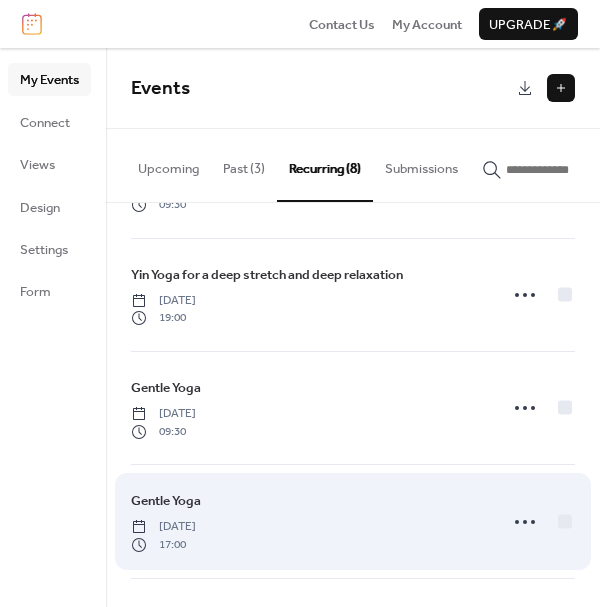 scroll, scrollTop: 0, scrollLeft: 0, axis: both 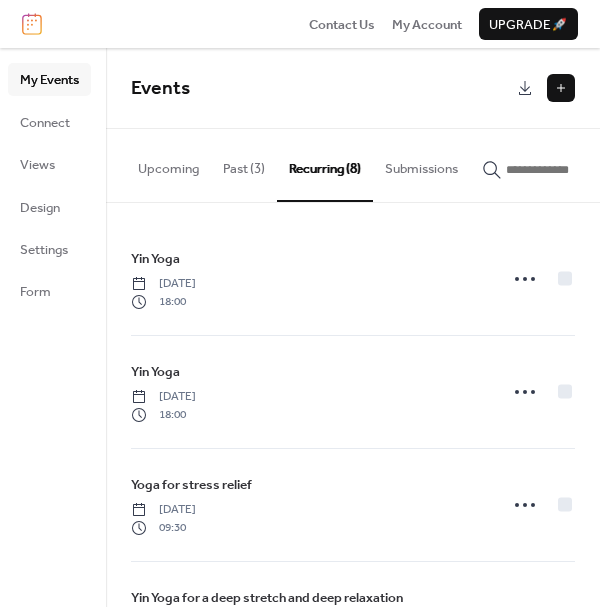 click at bounding box center [561, 88] 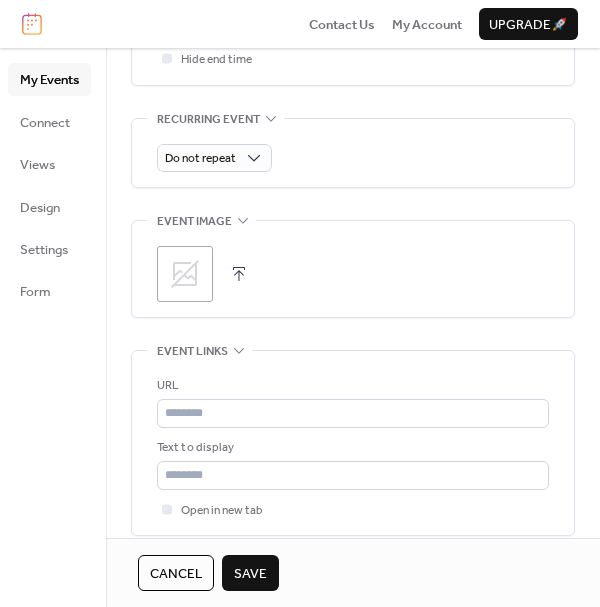 scroll, scrollTop: 908, scrollLeft: 0, axis: vertical 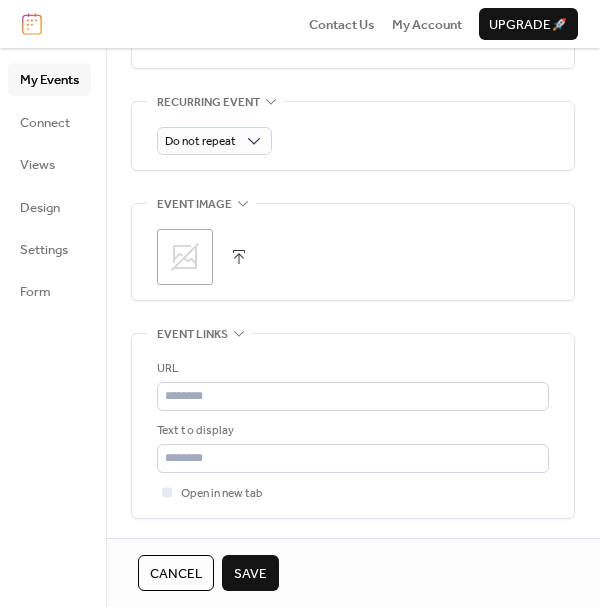 type on "**********" 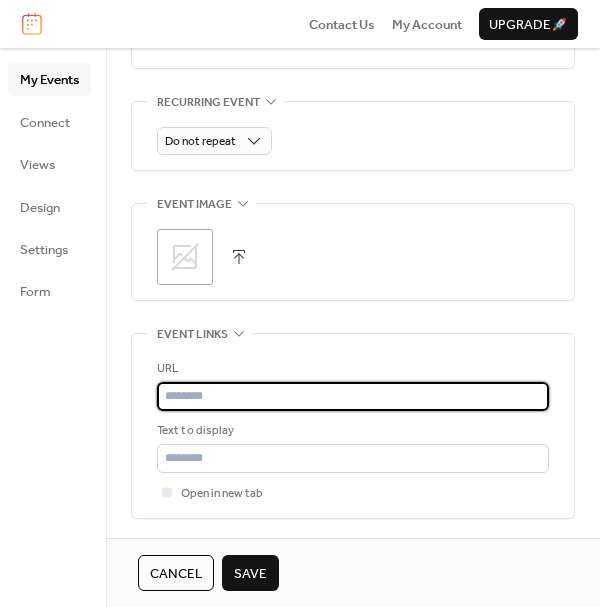 click at bounding box center [353, 396] 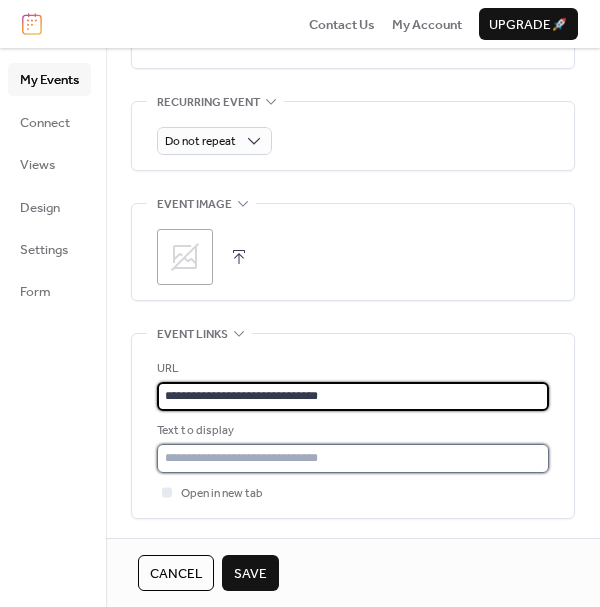 click at bounding box center (353, 458) 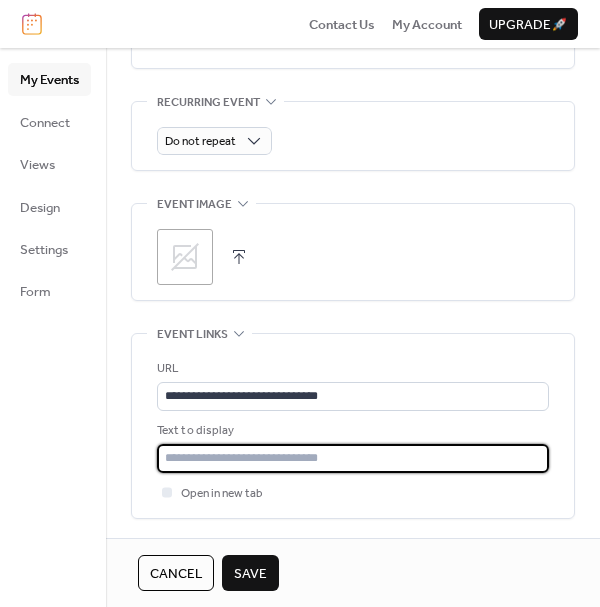 type on "*********" 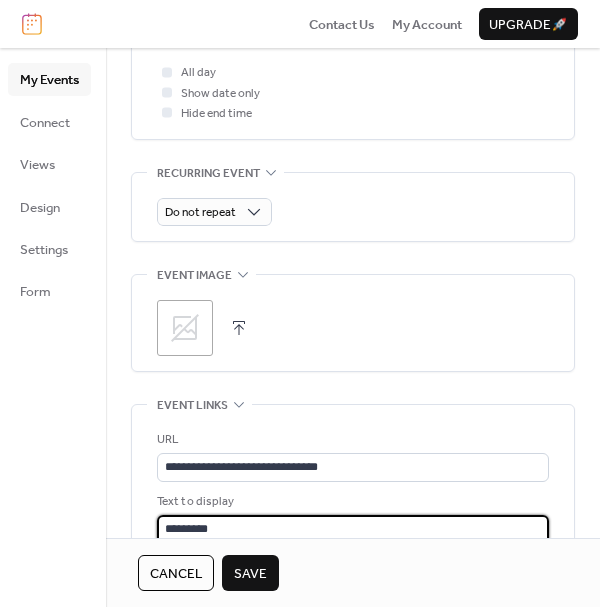 scroll, scrollTop: 830, scrollLeft: 0, axis: vertical 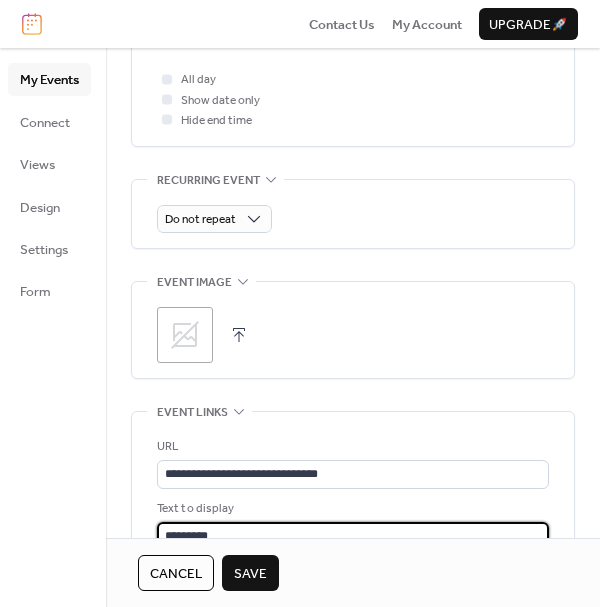 click 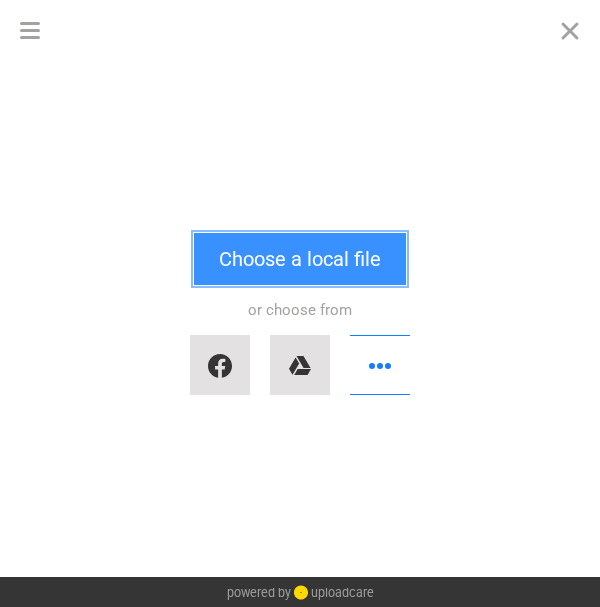 click on "Choose a local file" at bounding box center (300, 259) 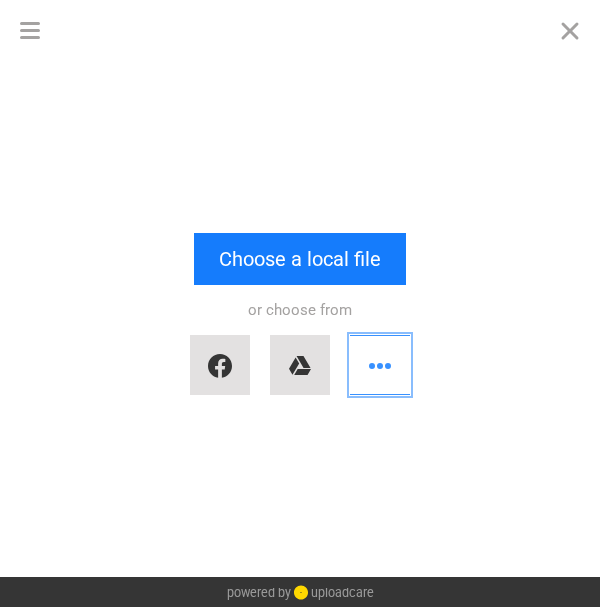 click at bounding box center (380, 365) 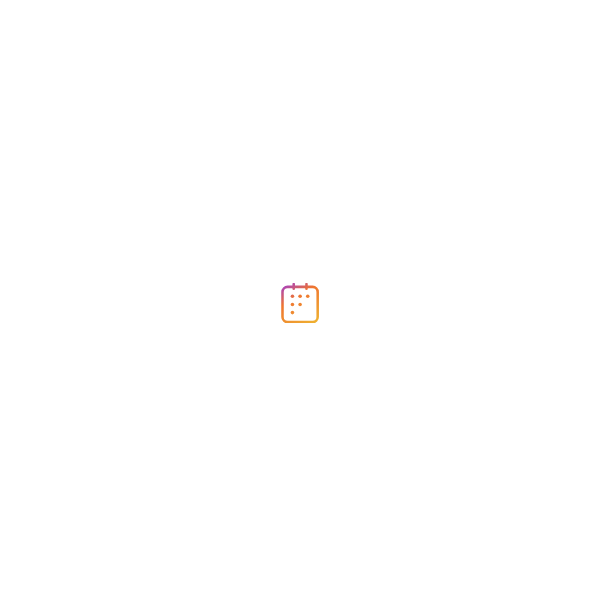 scroll, scrollTop: 0, scrollLeft: 0, axis: both 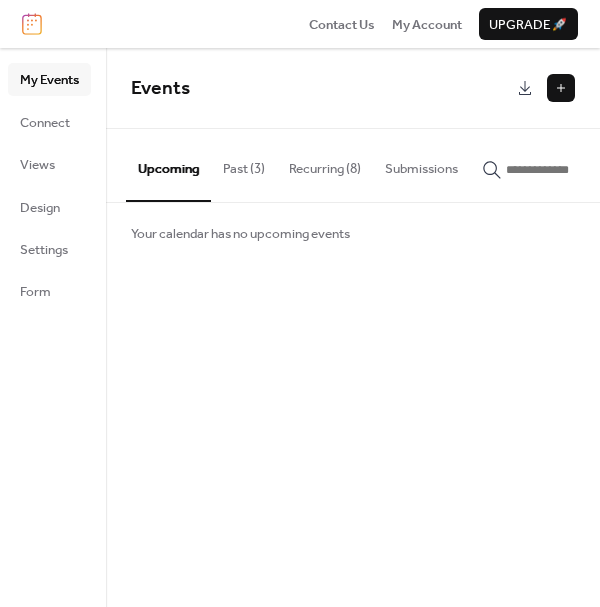 click at bounding box center (561, 88) 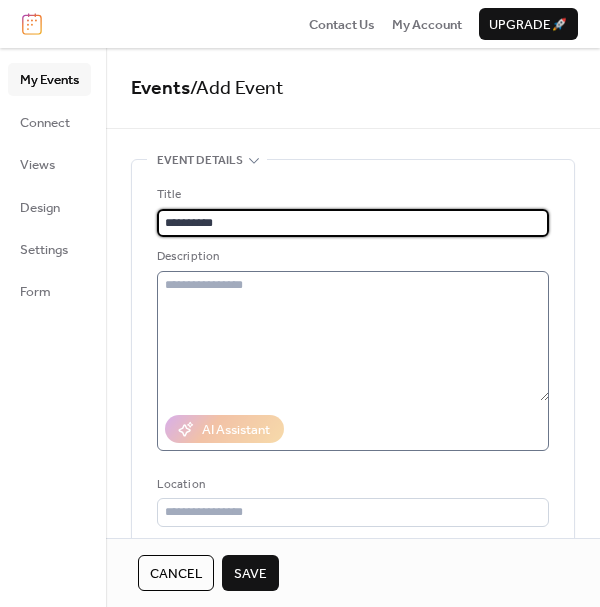 type on "**********" 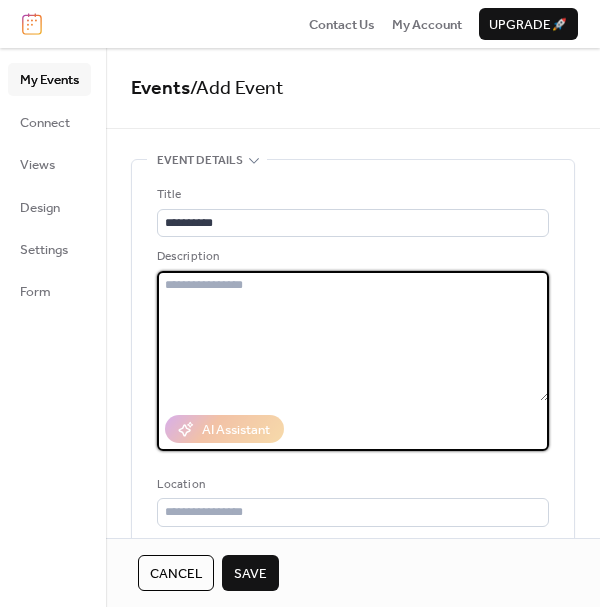 click at bounding box center [353, 336] 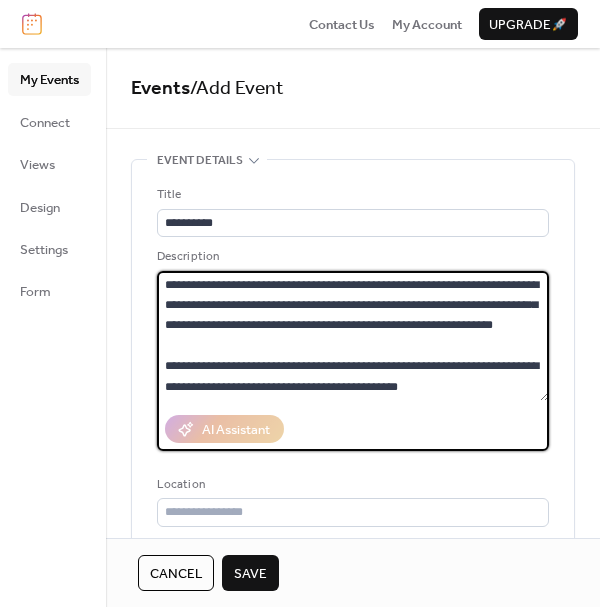 scroll, scrollTop: 58, scrollLeft: 0, axis: vertical 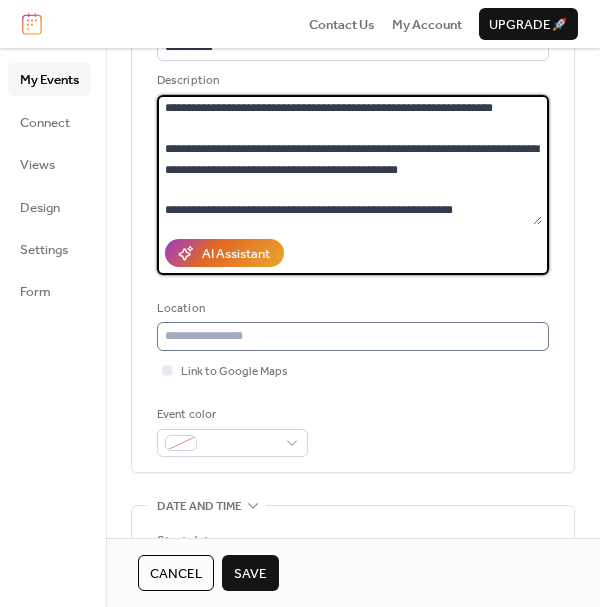 type on "**********" 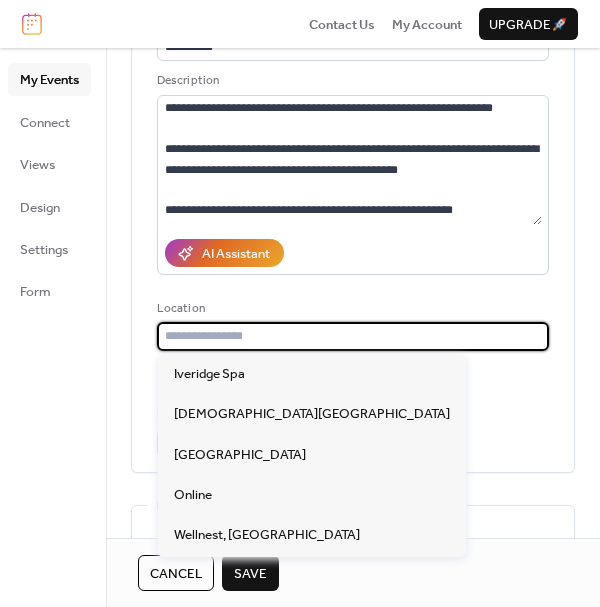 click at bounding box center (353, 336) 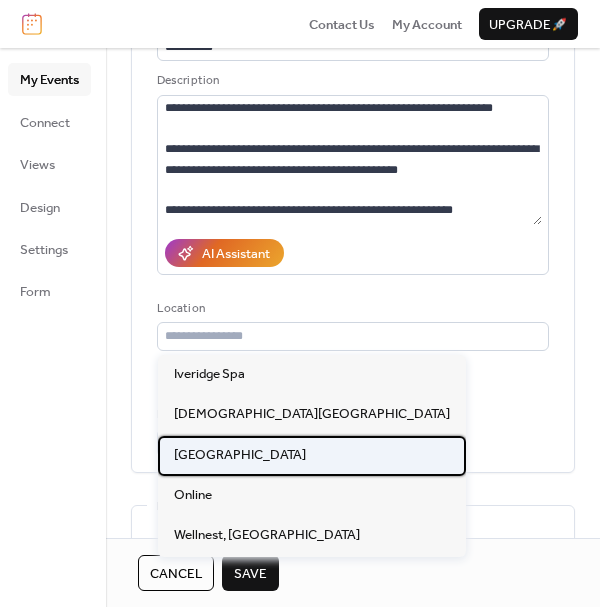 click on "[GEOGRAPHIC_DATA]" at bounding box center (240, 455) 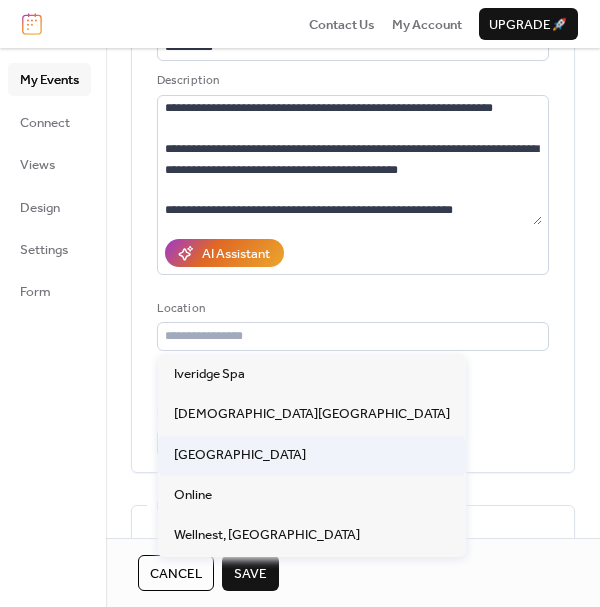 type on "**********" 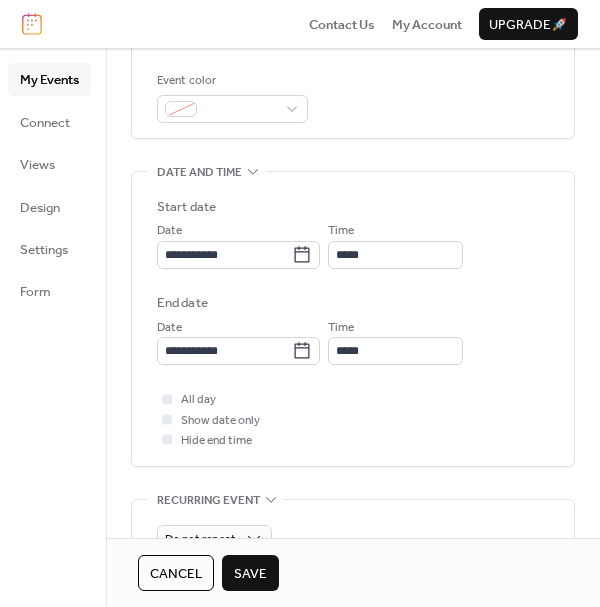 scroll, scrollTop: 516, scrollLeft: 0, axis: vertical 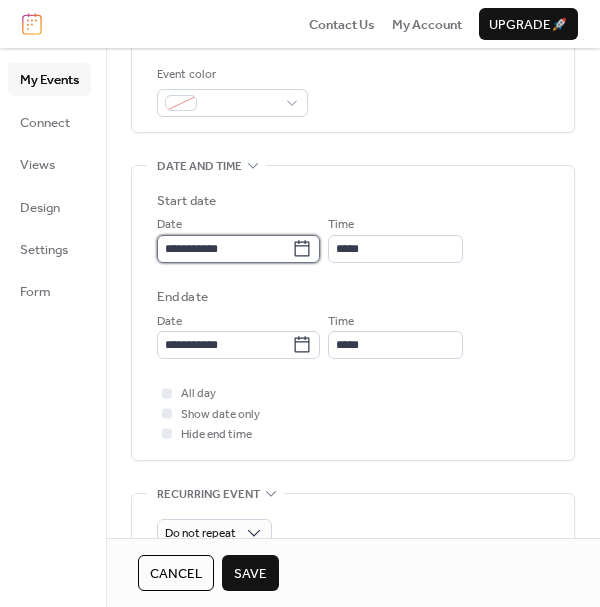 click on "**********" at bounding box center [224, 249] 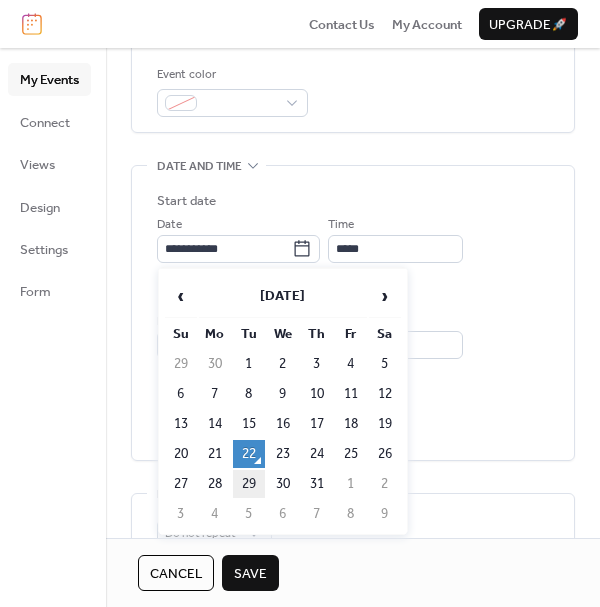 click on "29" at bounding box center (249, 484) 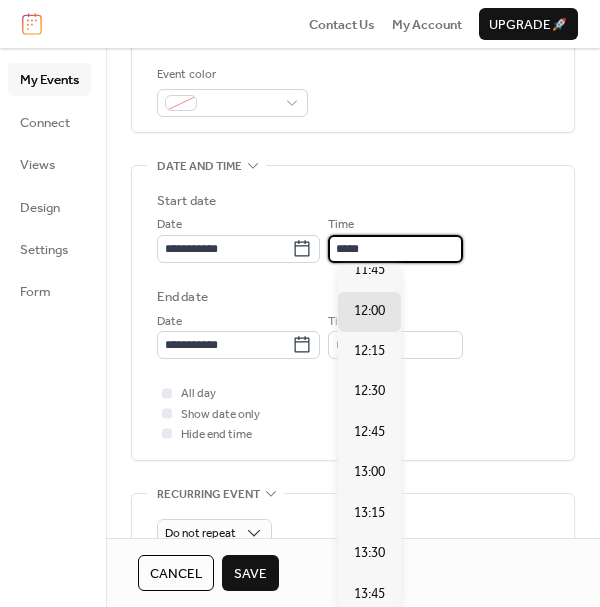 click on "*****" at bounding box center (395, 249) 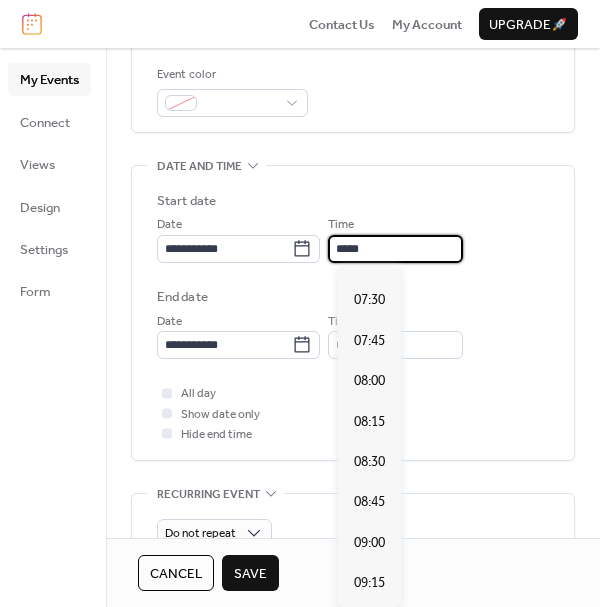 scroll, scrollTop: 1161, scrollLeft: 0, axis: vertical 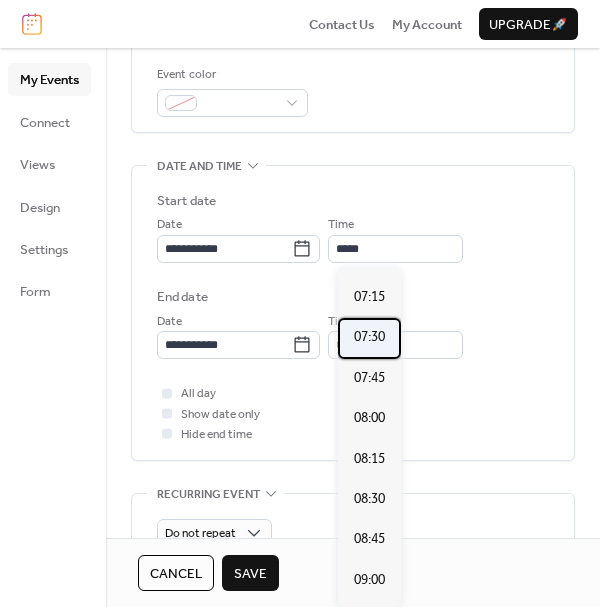 click on "07:30" at bounding box center (369, 337) 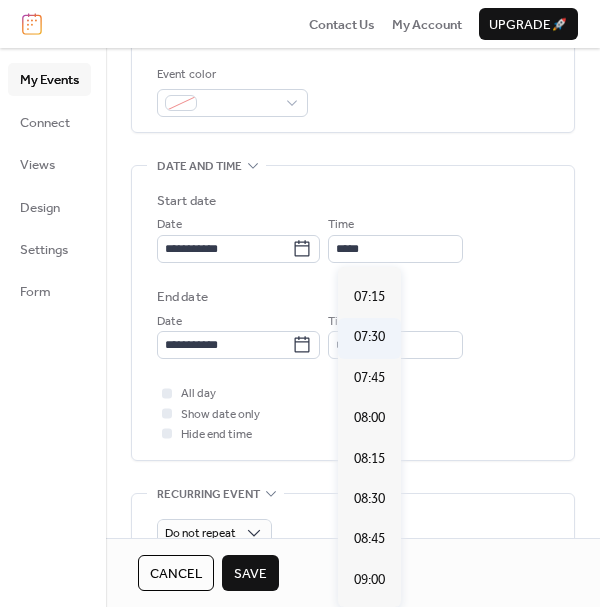 type on "*****" 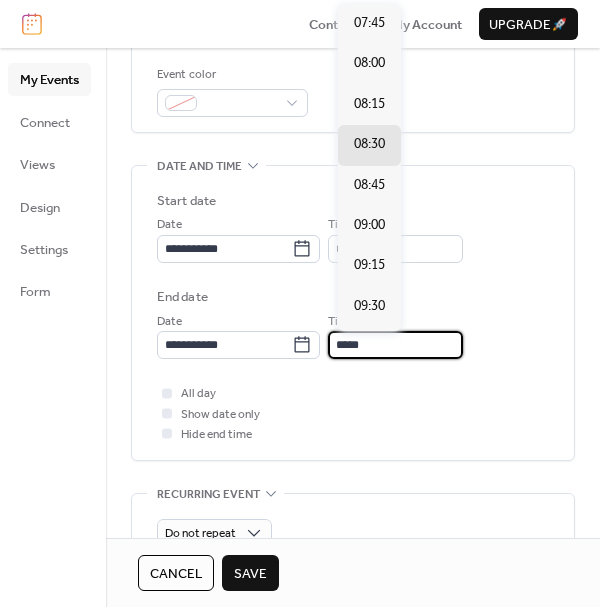 click on "*****" at bounding box center (395, 345) 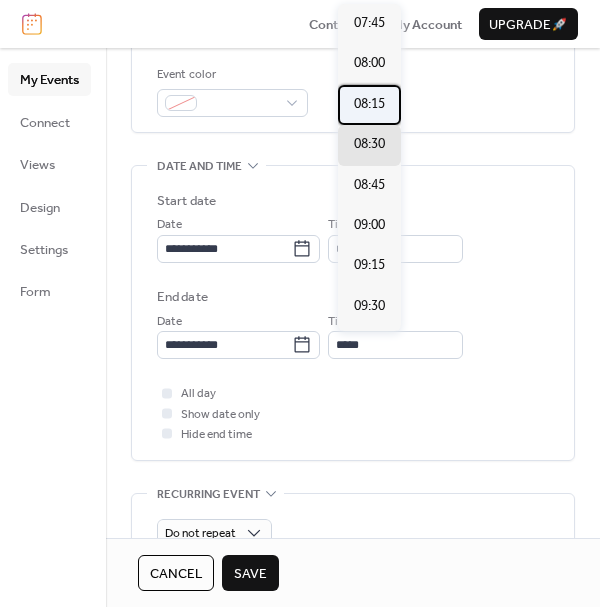 click on "08:15" at bounding box center [369, 104] 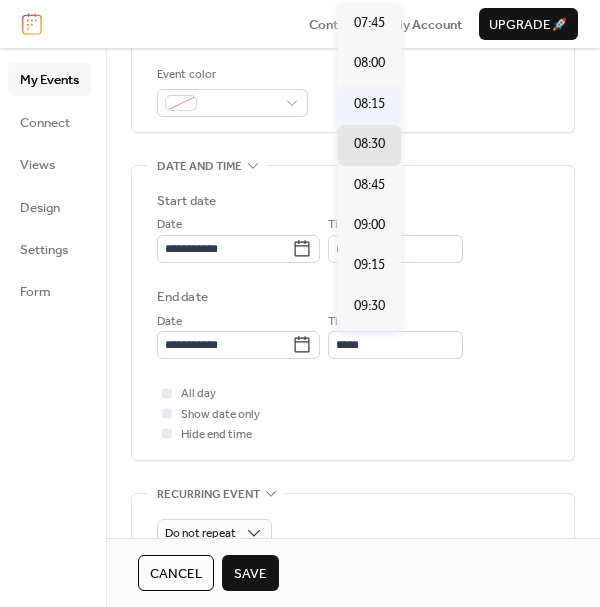 type on "*****" 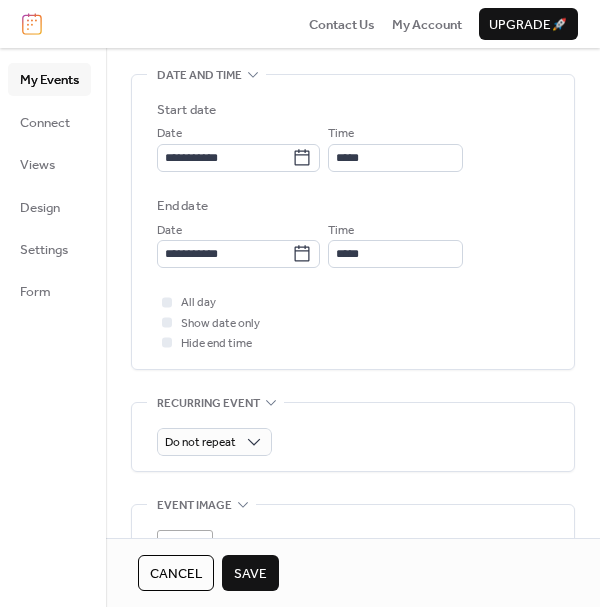 scroll, scrollTop: 622, scrollLeft: 0, axis: vertical 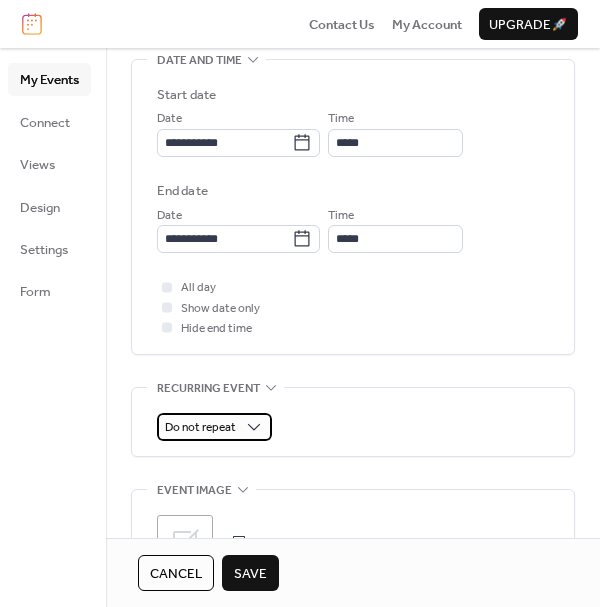 click on "Do not repeat" at bounding box center [214, 427] 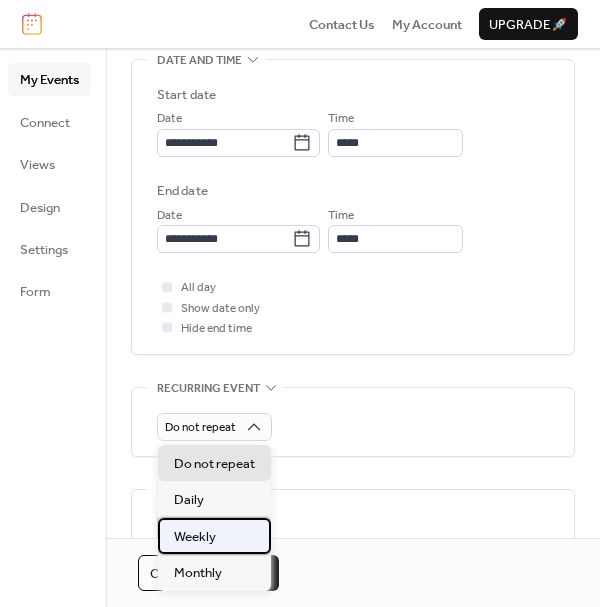 click on "Weekly" at bounding box center [214, 536] 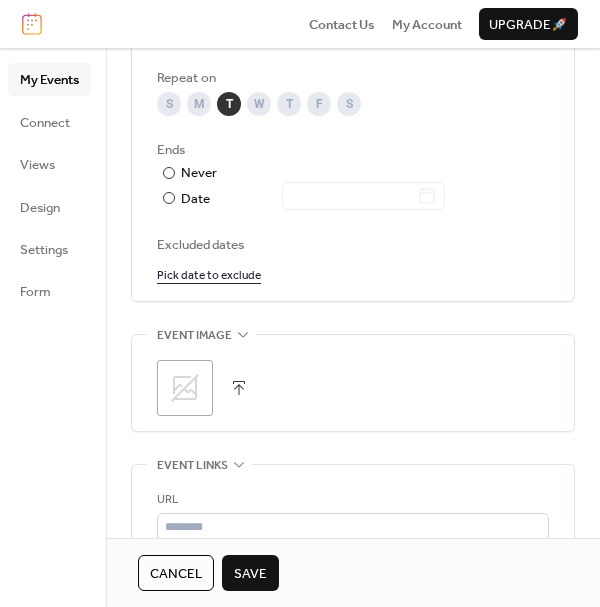 scroll, scrollTop: 1113, scrollLeft: 0, axis: vertical 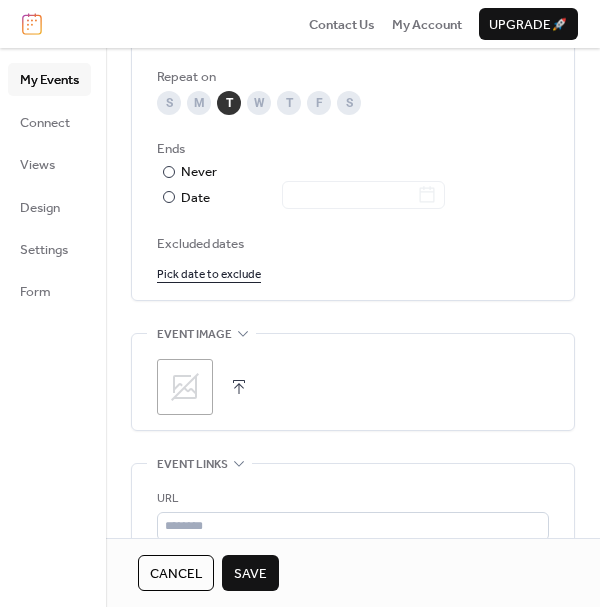 click at bounding box center (239, 387) 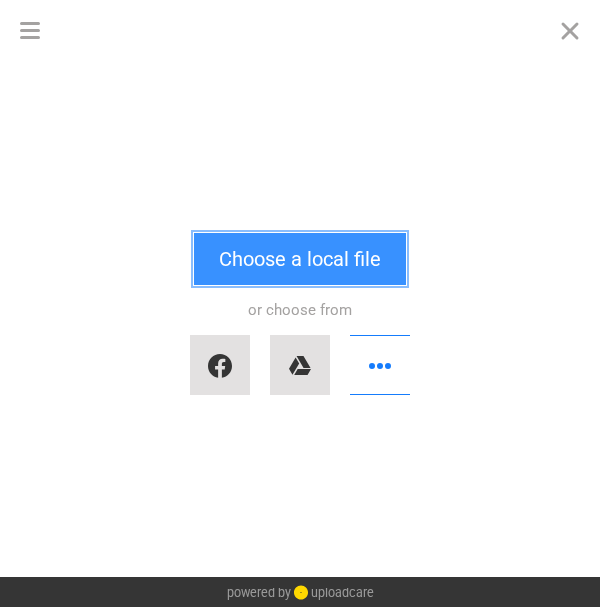 click on "Choose a local file" at bounding box center (300, 259) 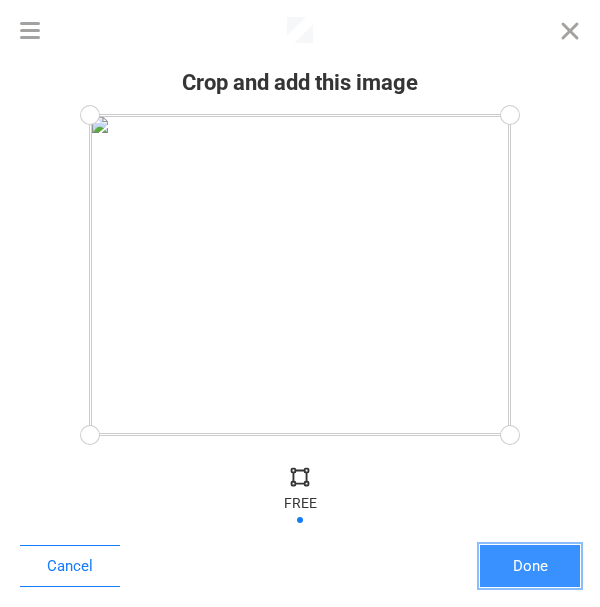 click on "Done" at bounding box center (530, 566) 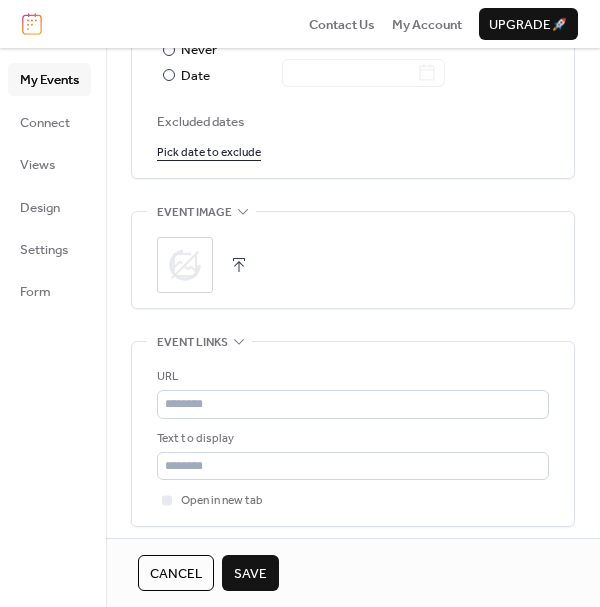 scroll, scrollTop: 1241, scrollLeft: 0, axis: vertical 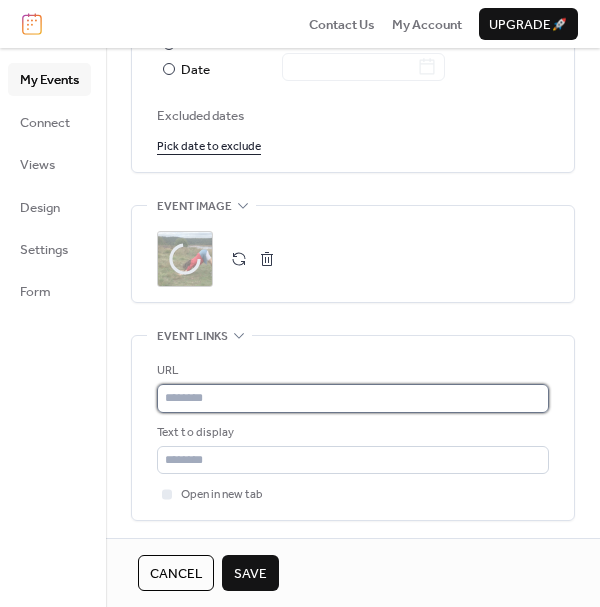 click at bounding box center [353, 398] 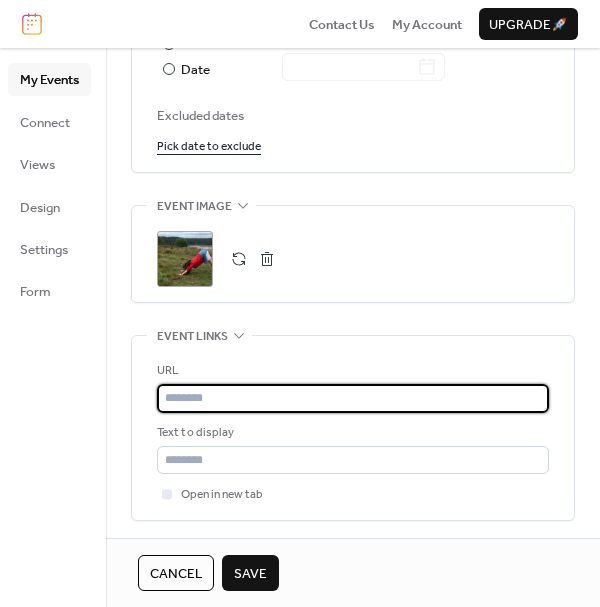 type on "**********" 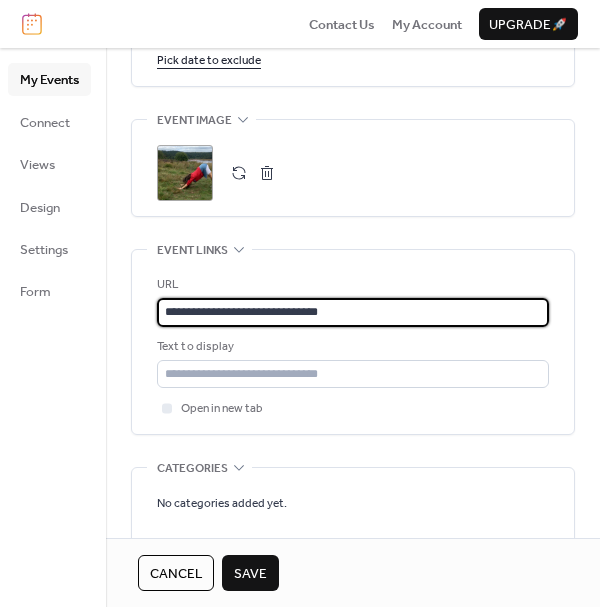 scroll, scrollTop: 1351, scrollLeft: 0, axis: vertical 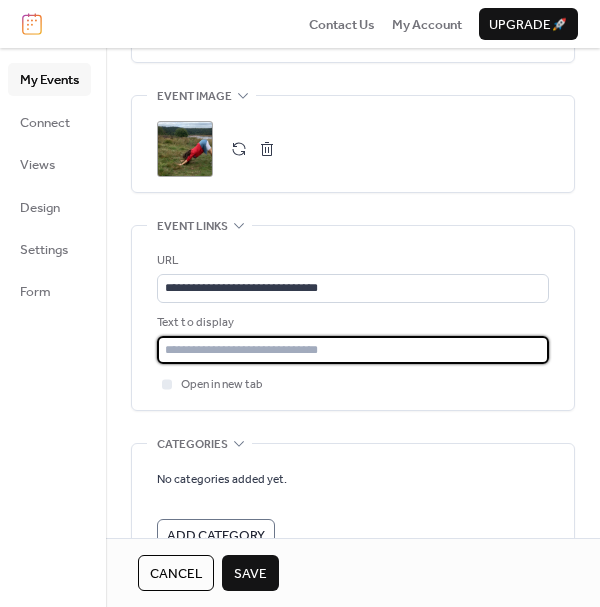 click at bounding box center [353, 350] 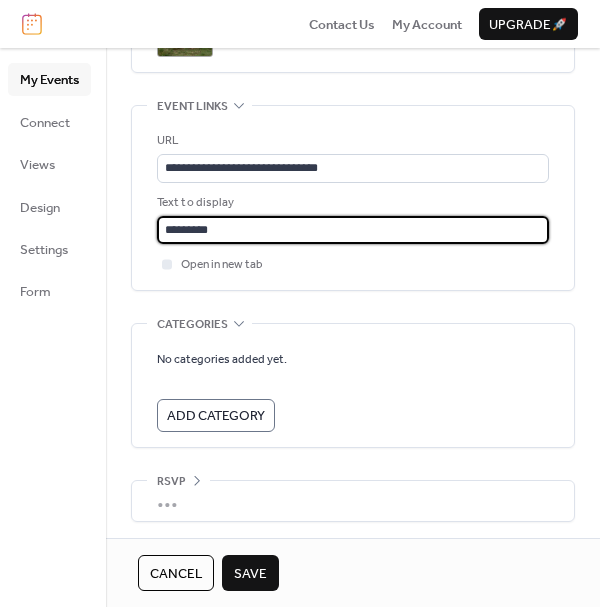 scroll, scrollTop: 1474, scrollLeft: 0, axis: vertical 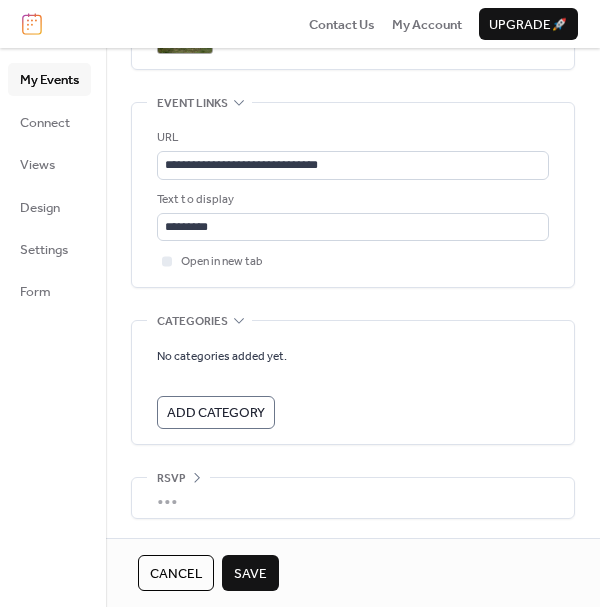 click on "Save" at bounding box center (250, 574) 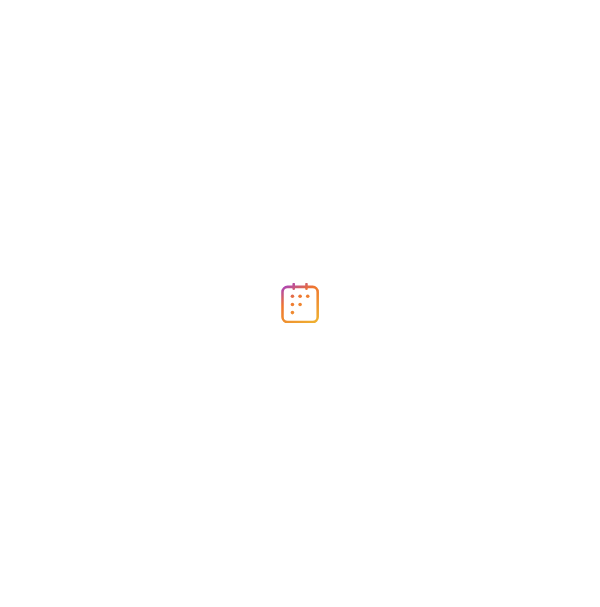 scroll, scrollTop: 0, scrollLeft: 0, axis: both 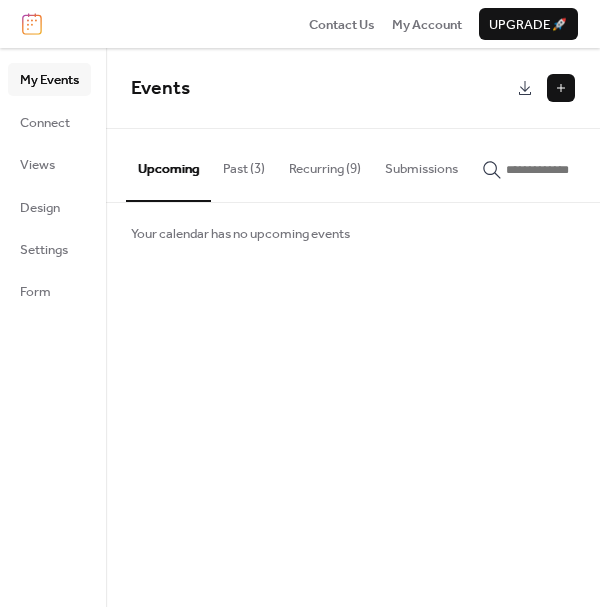 click on "Recurring (9)" at bounding box center (325, 164) 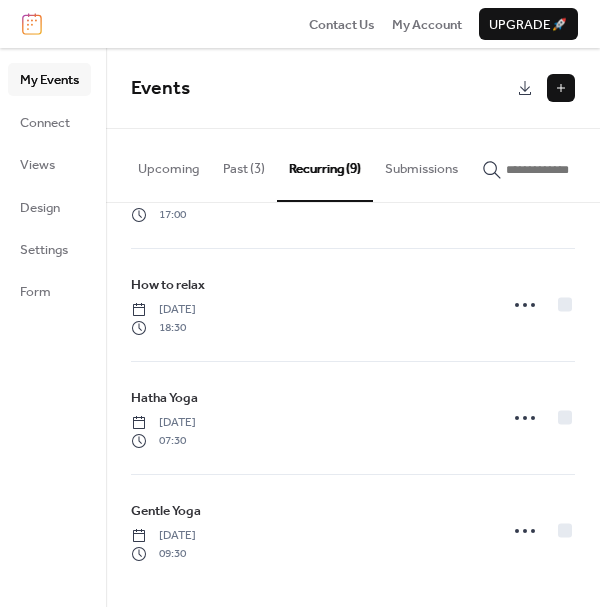 scroll, scrollTop: 652, scrollLeft: 0, axis: vertical 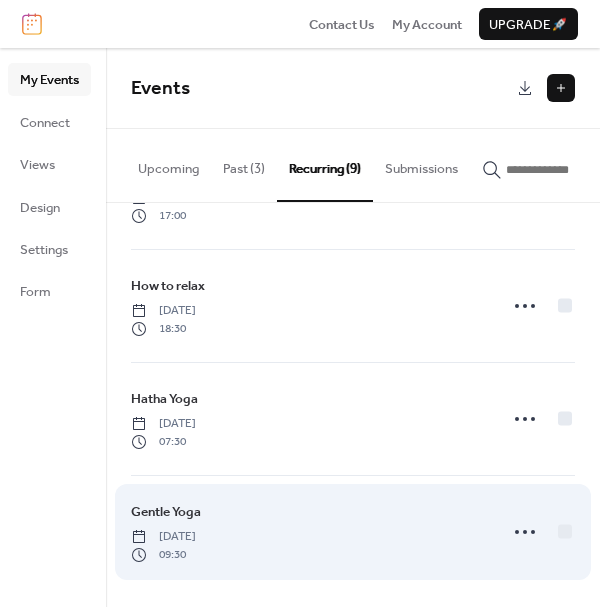 click on "09:30" at bounding box center (163, 555) 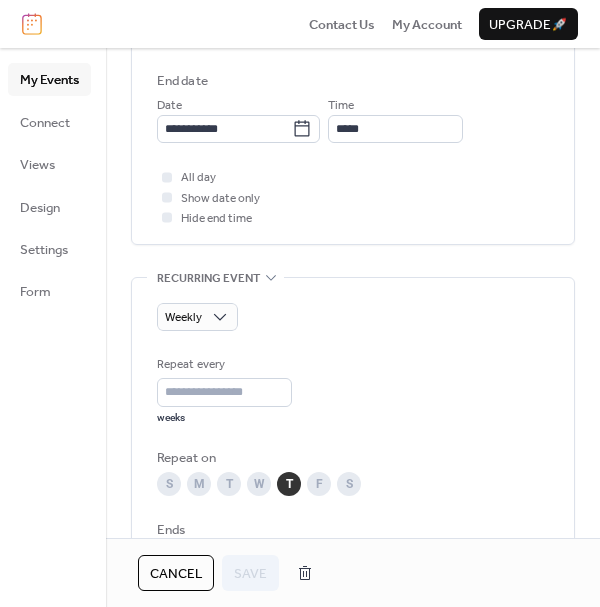 scroll, scrollTop: 729, scrollLeft: 0, axis: vertical 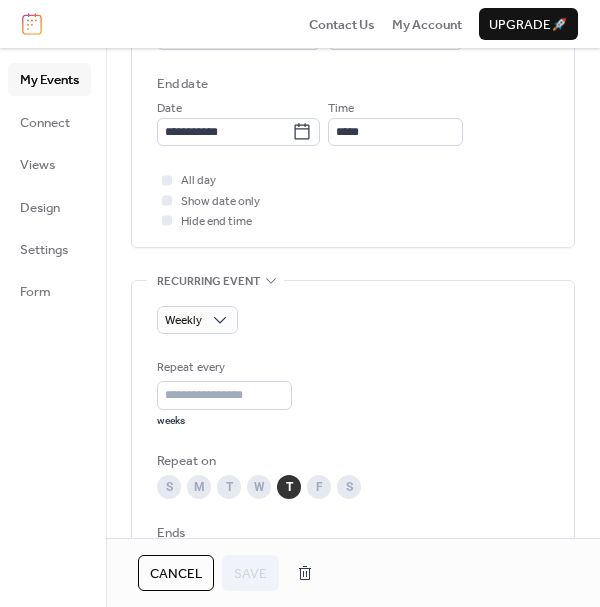 click on "W" at bounding box center (259, 487) 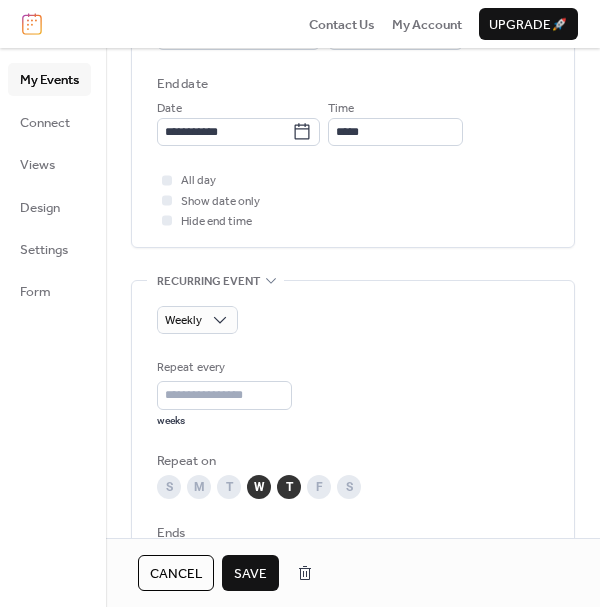 click on "Save" at bounding box center [250, 574] 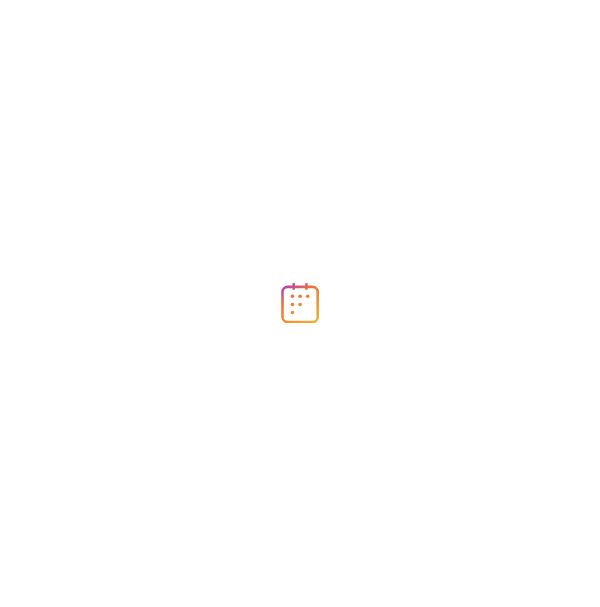 scroll, scrollTop: 0, scrollLeft: 0, axis: both 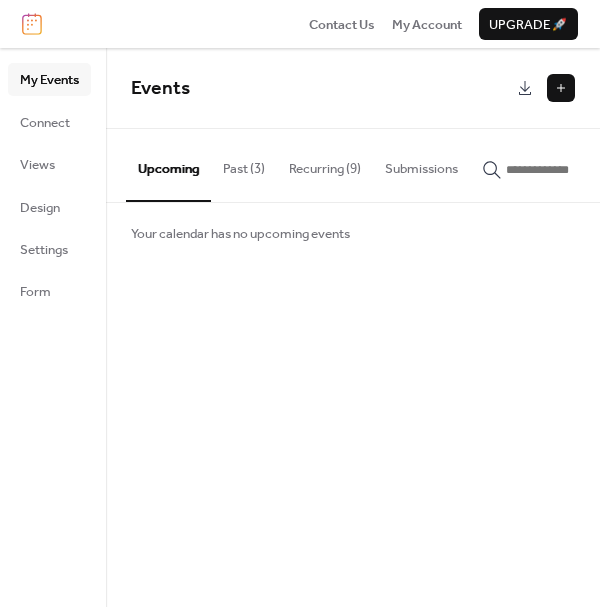 click on "Recurring (9)" at bounding box center (325, 164) 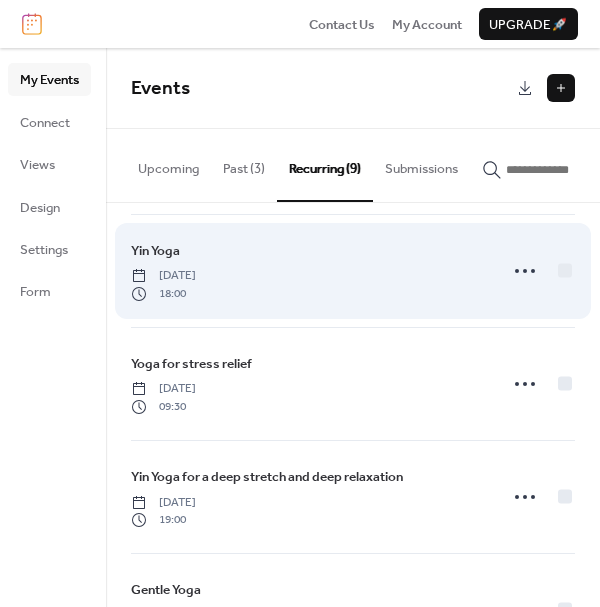 scroll, scrollTop: 132, scrollLeft: 0, axis: vertical 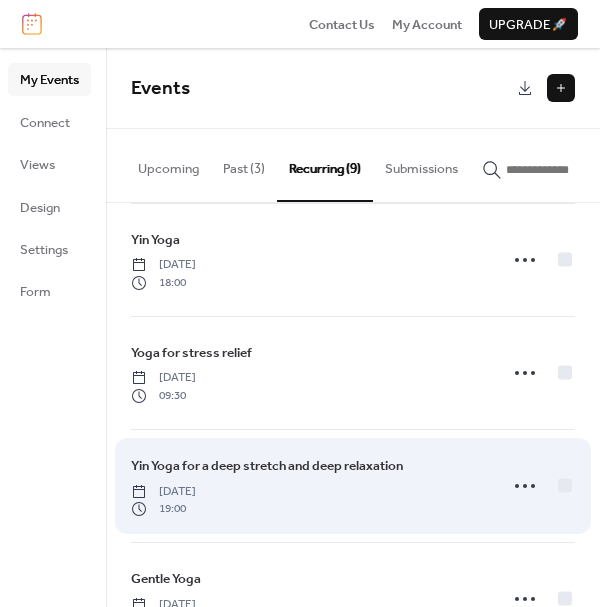 click on "Yin Yoga for a deep stretch and deep relaxation" at bounding box center [267, 466] 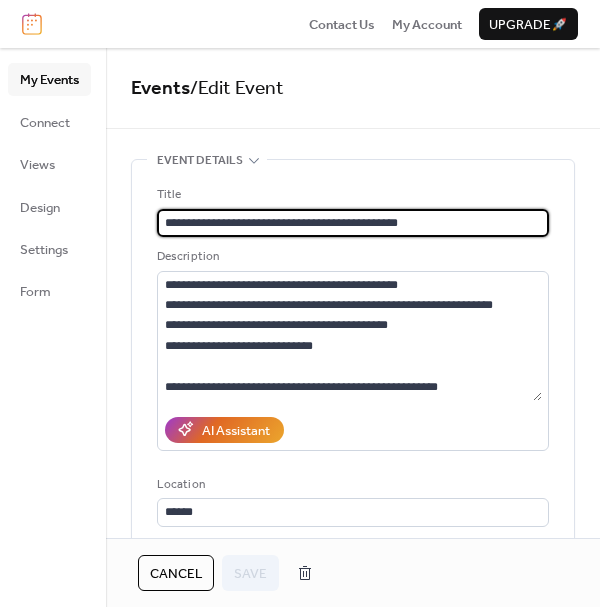 scroll, scrollTop: 0, scrollLeft: 0, axis: both 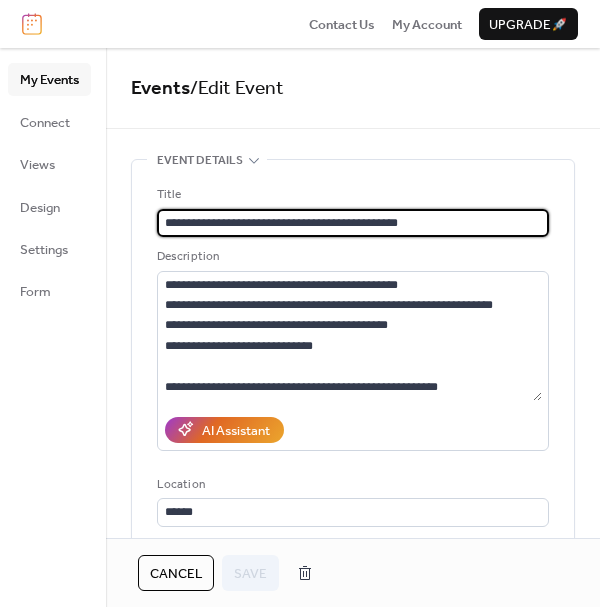 drag, startPoint x: 420, startPoint y: 216, endPoint x: 133, endPoint y: 225, distance: 287.14108 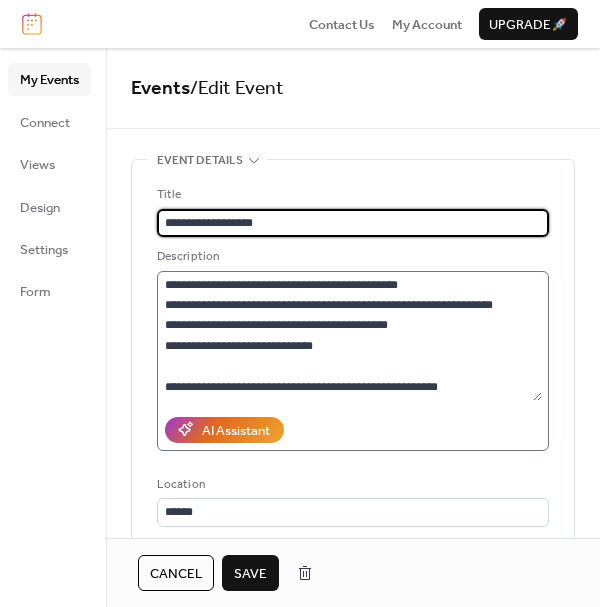 type on "**********" 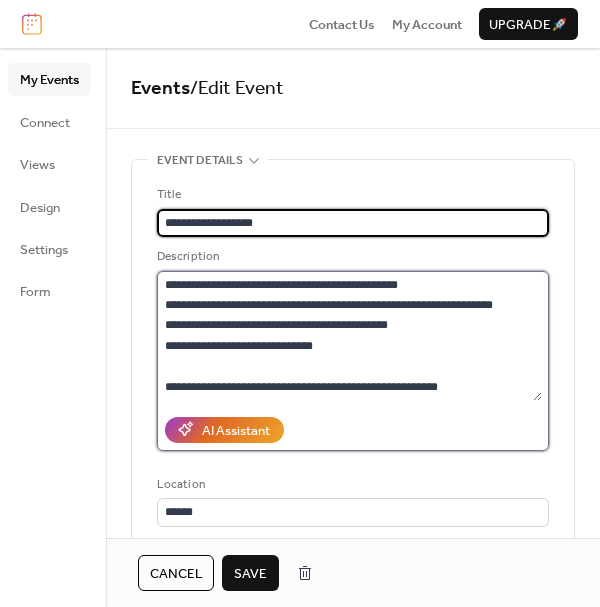 scroll, scrollTop: 0, scrollLeft: 0, axis: both 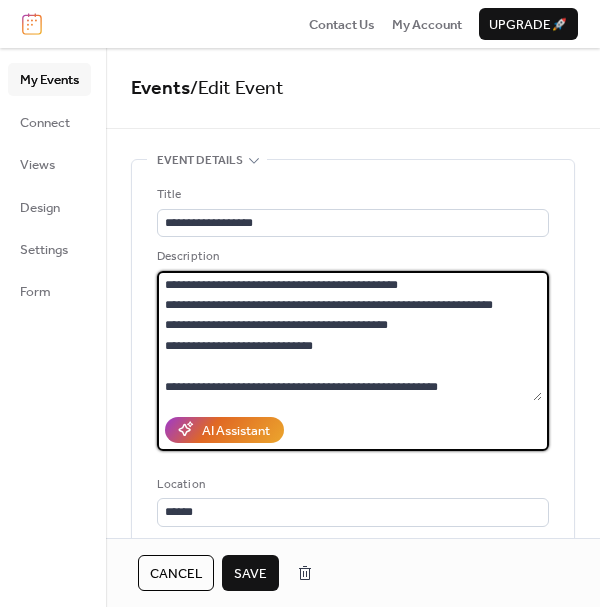drag, startPoint x: 165, startPoint y: 281, endPoint x: 485, endPoint y: 288, distance: 320.07654 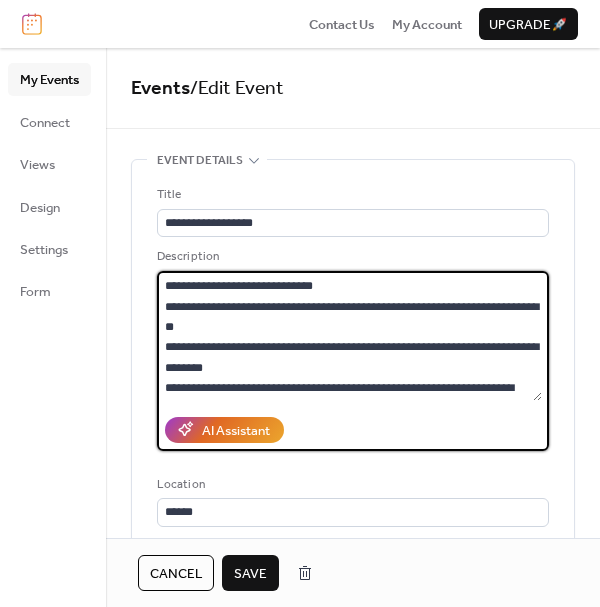 scroll, scrollTop: 754, scrollLeft: 0, axis: vertical 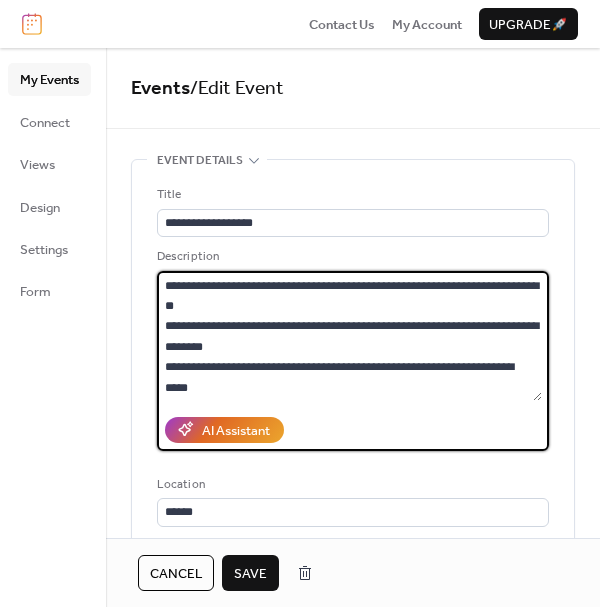 drag, startPoint x: 169, startPoint y: 382, endPoint x: 458, endPoint y: 430, distance: 292.95905 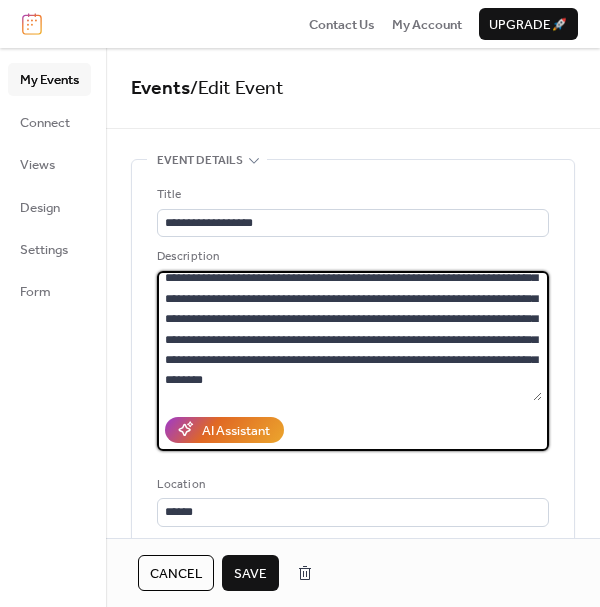 scroll, scrollTop: 495, scrollLeft: 0, axis: vertical 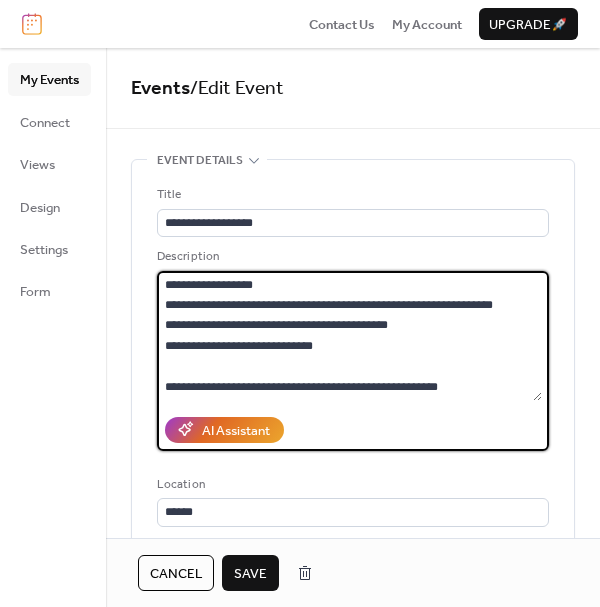drag, startPoint x: 350, startPoint y: 380, endPoint x: 171, endPoint y: 372, distance: 179.17868 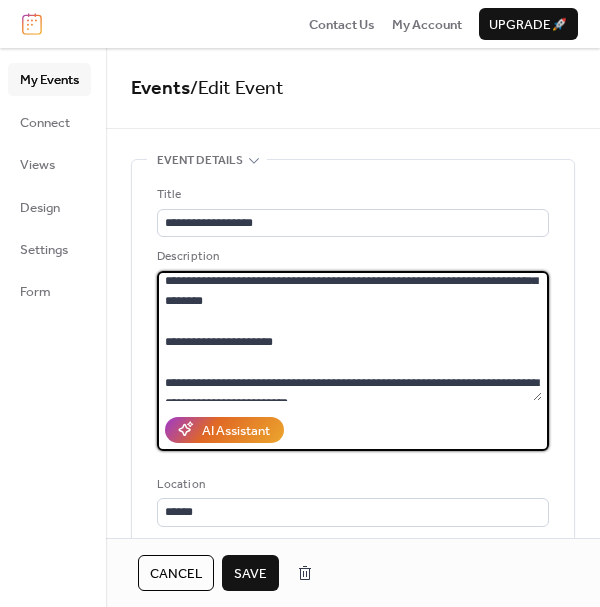scroll, scrollTop: 572, scrollLeft: 0, axis: vertical 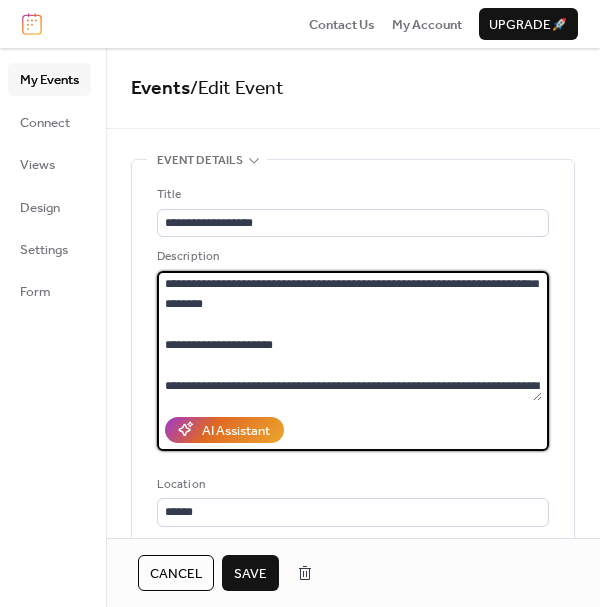 drag, startPoint x: 162, startPoint y: 386, endPoint x: 346, endPoint y: 324, distance: 194.16487 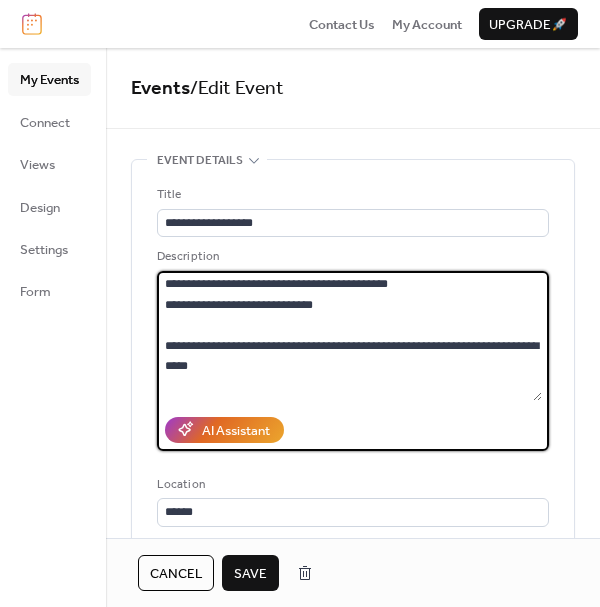 scroll, scrollTop: 68, scrollLeft: 0, axis: vertical 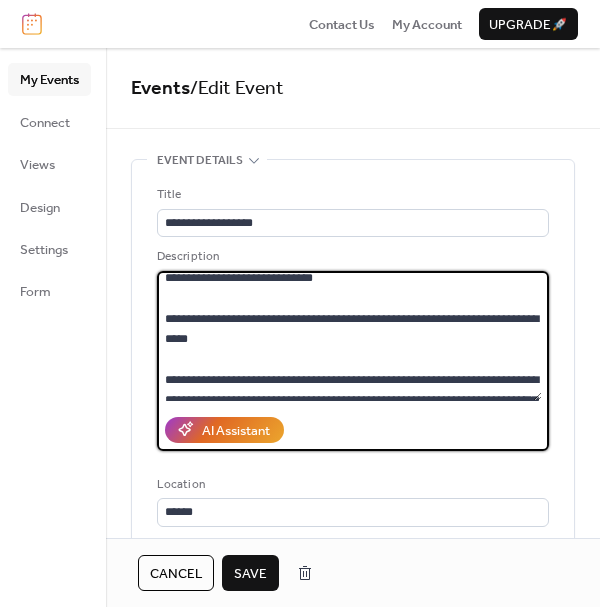 type on "**********" 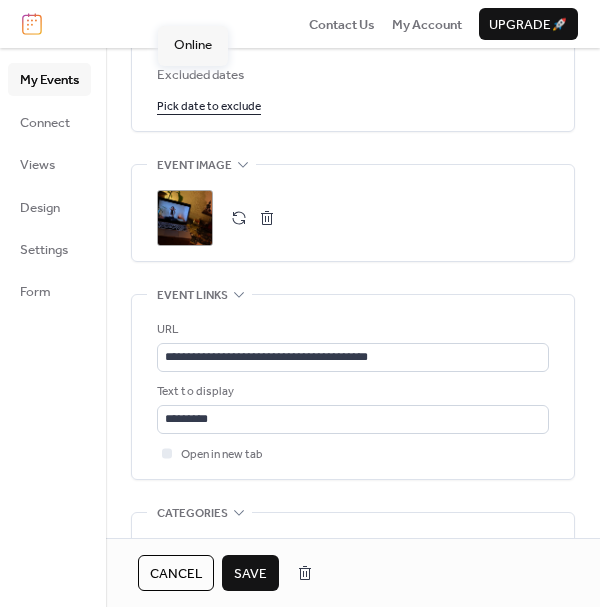 scroll, scrollTop: 1356, scrollLeft: 0, axis: vertical 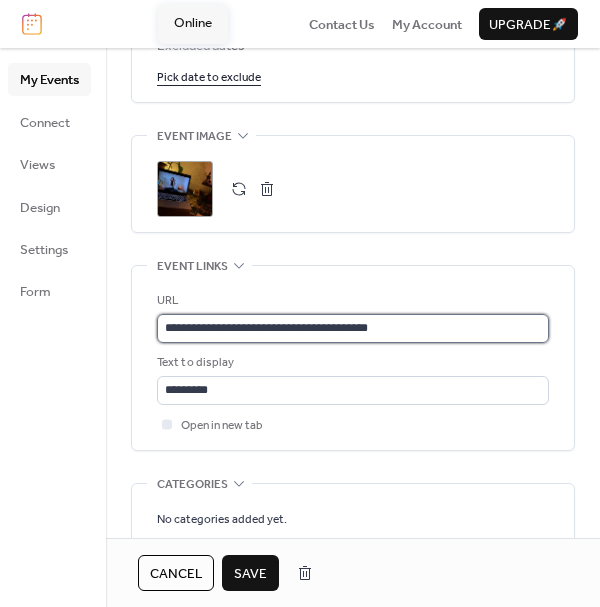 type 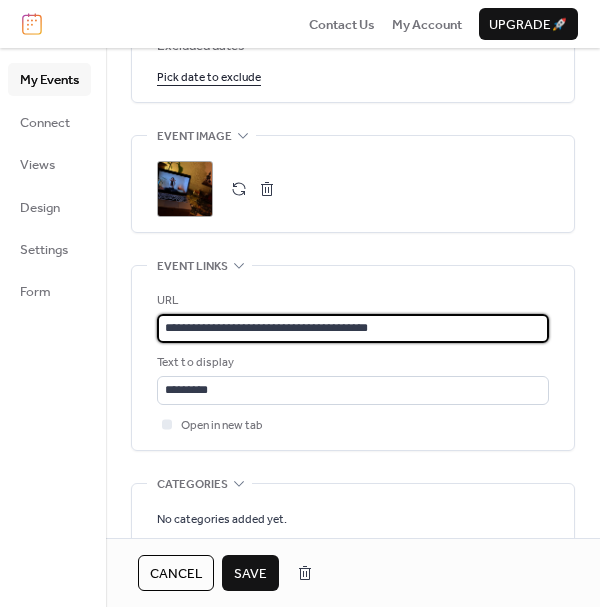 scroll, scrollTop: 0, scrollLeft: 0, axis: both 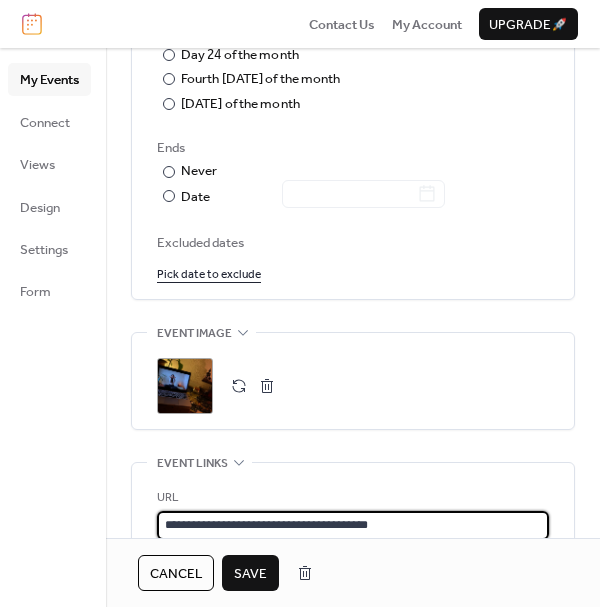click on "Save" at bounding box center (250, 574) 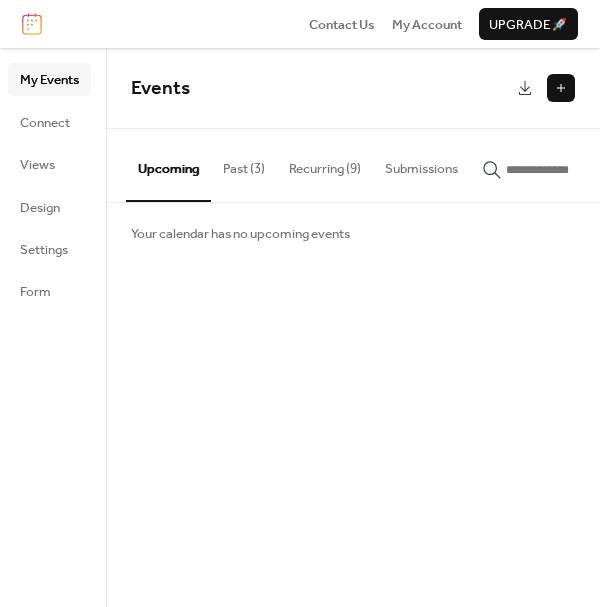 scroll, scrollTop: 0, scrollLeft: 0, axis: both 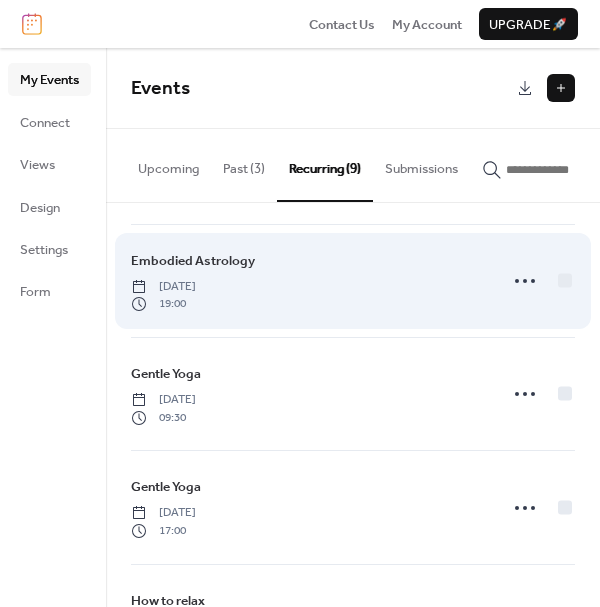 click on "[DATE]" at bounding box center [163, 287] 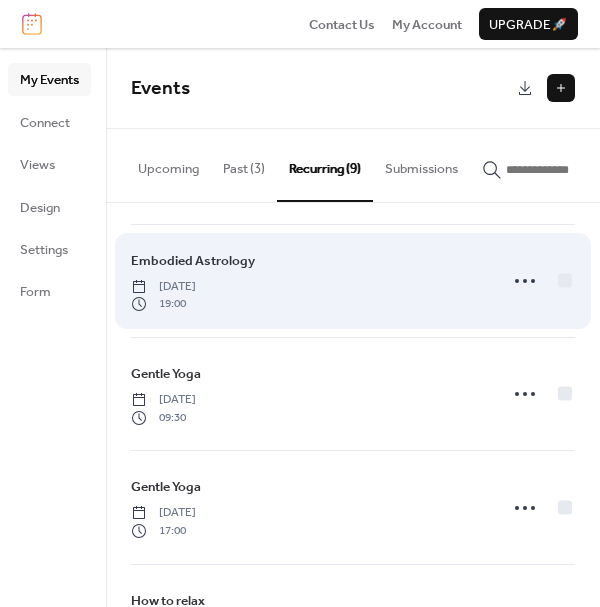 click on "Embodied Astrology" at bounding box center (193, 261) 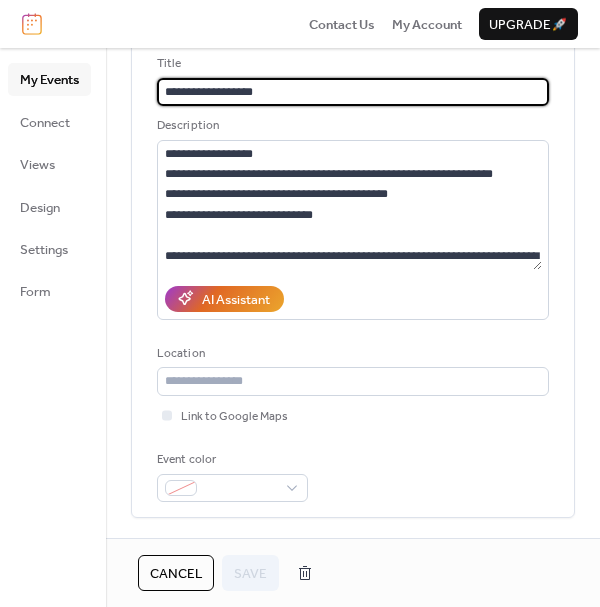scroll, scrollTop: 132, scrollLeft: 0, axis: vertical 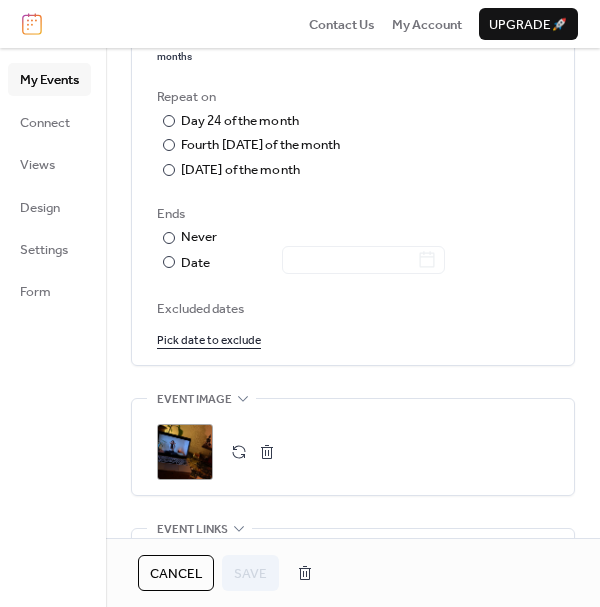 click on ";" at bounding box center [185, 452] 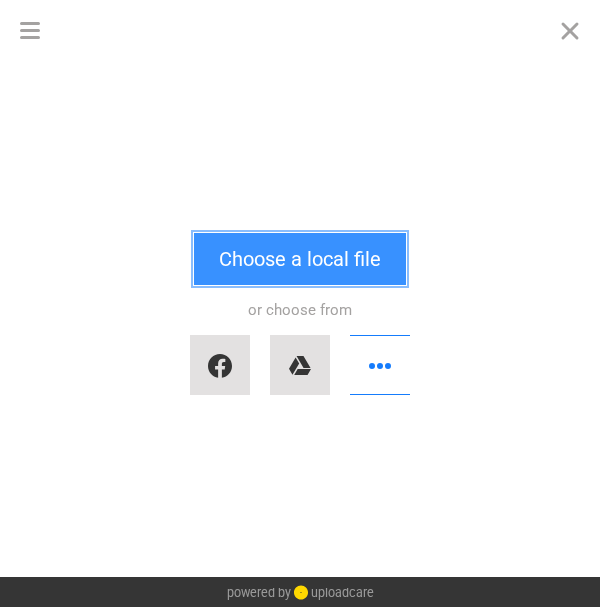 click on "Choose a local file" at bounding box center (300, 259) 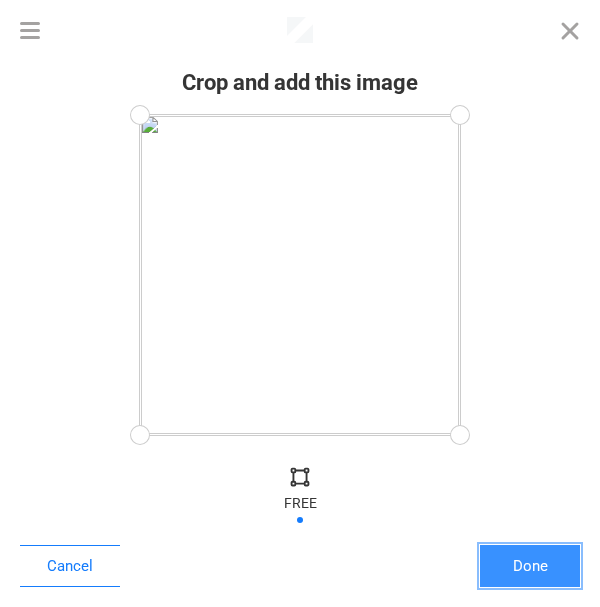 click on "Done" at bounding box center [530, 566] 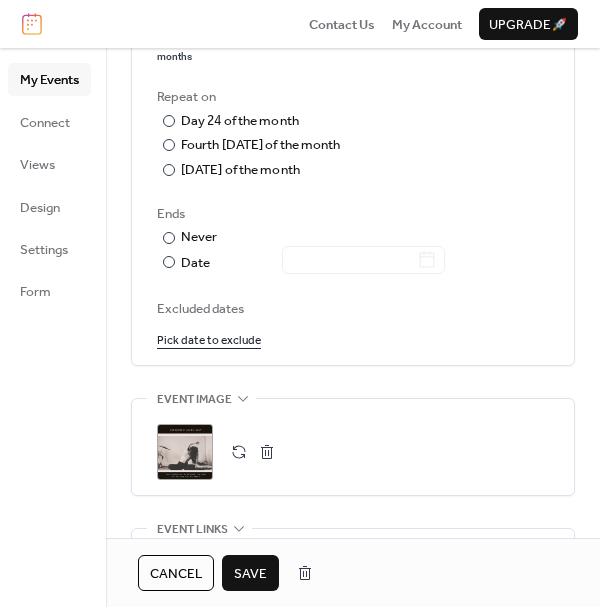 click on "Save" at bounding box center [250, 574] 